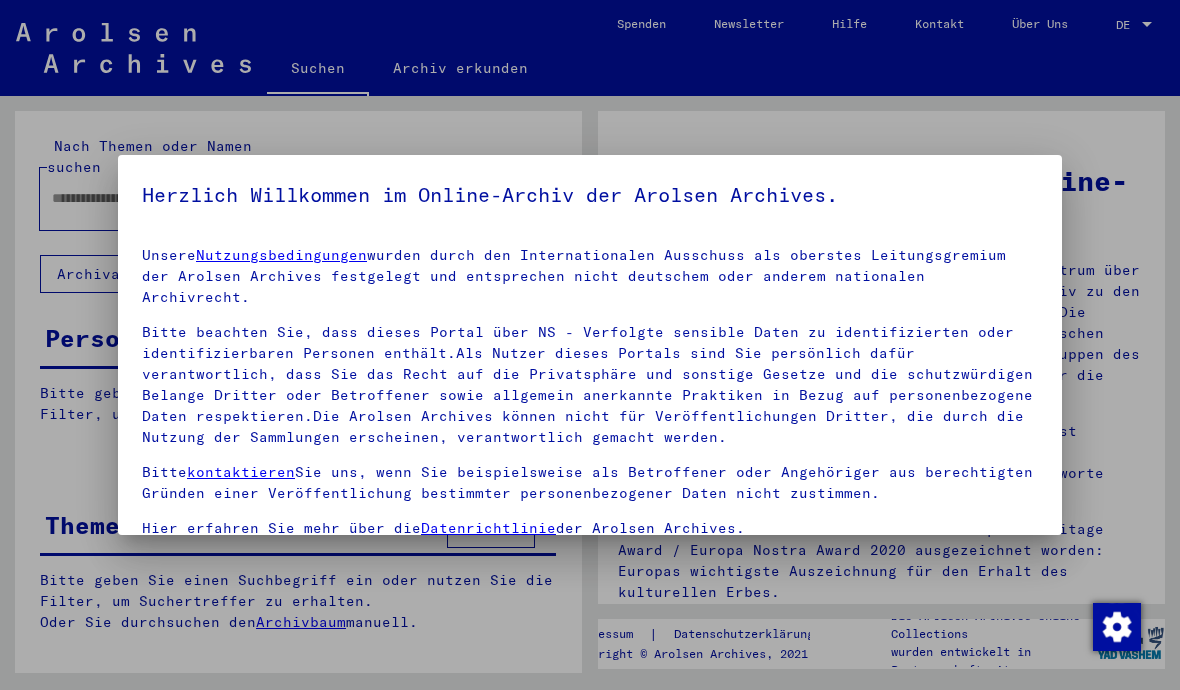 scroll, scrollTop: 0, scrollLeft: 0, axis: both 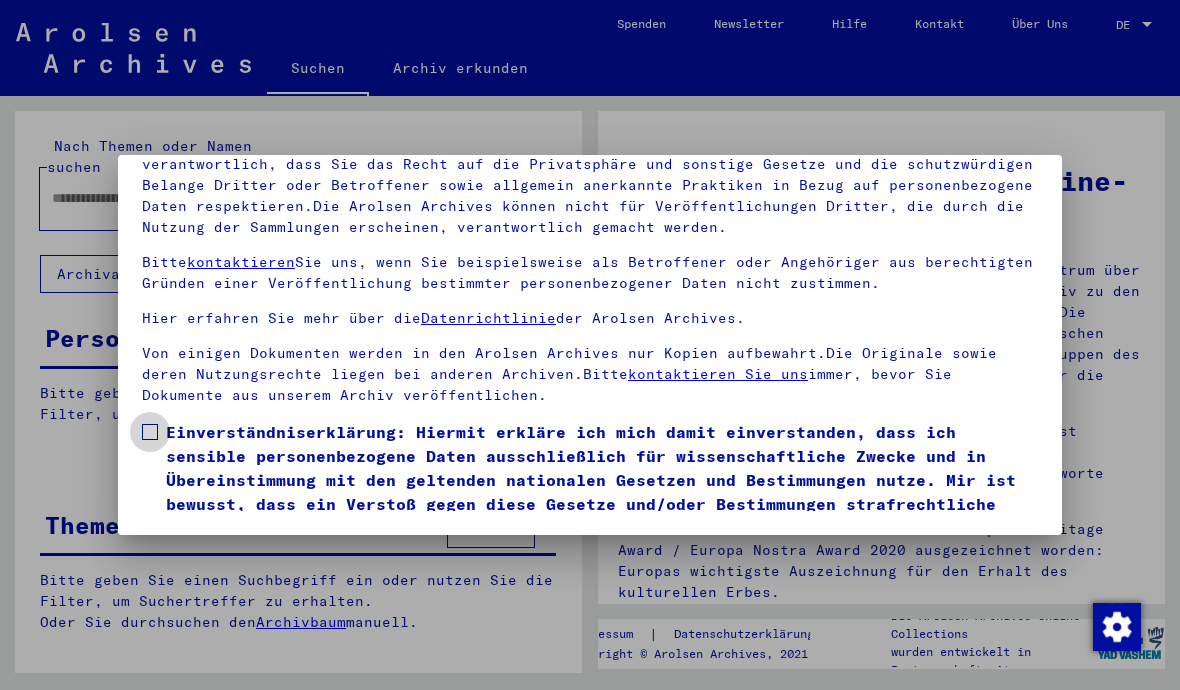 click at bounding box center (150, 432) 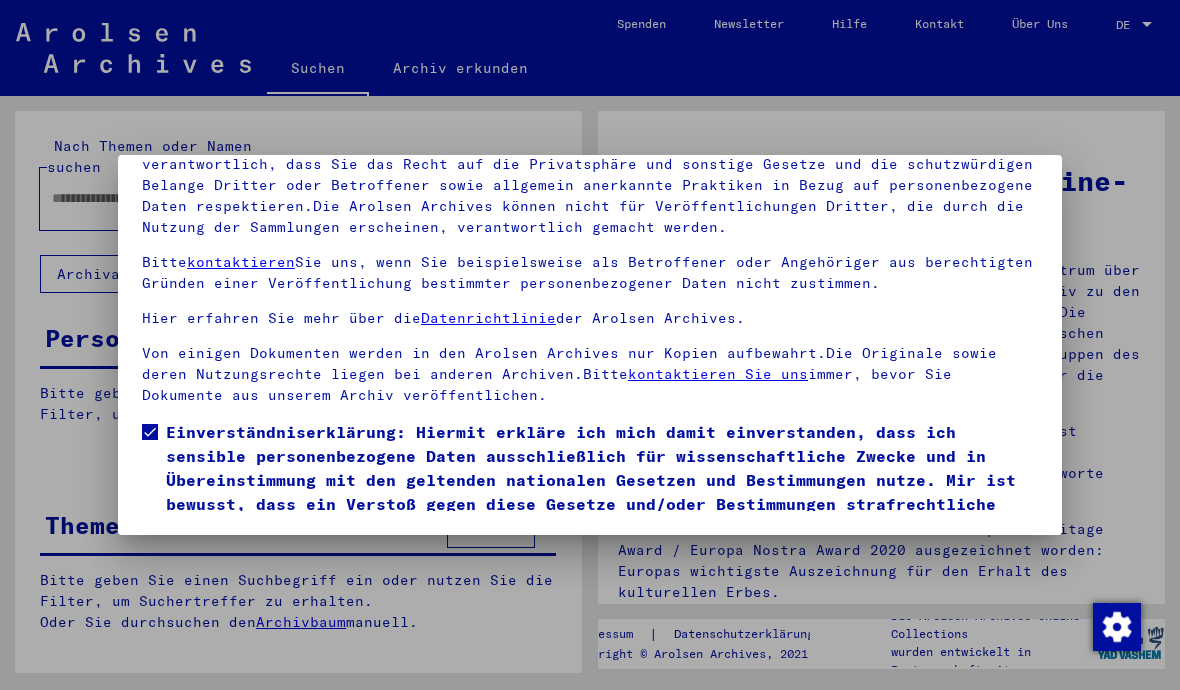 click on "Ich stimme zu" at bounding box center (217, 569) 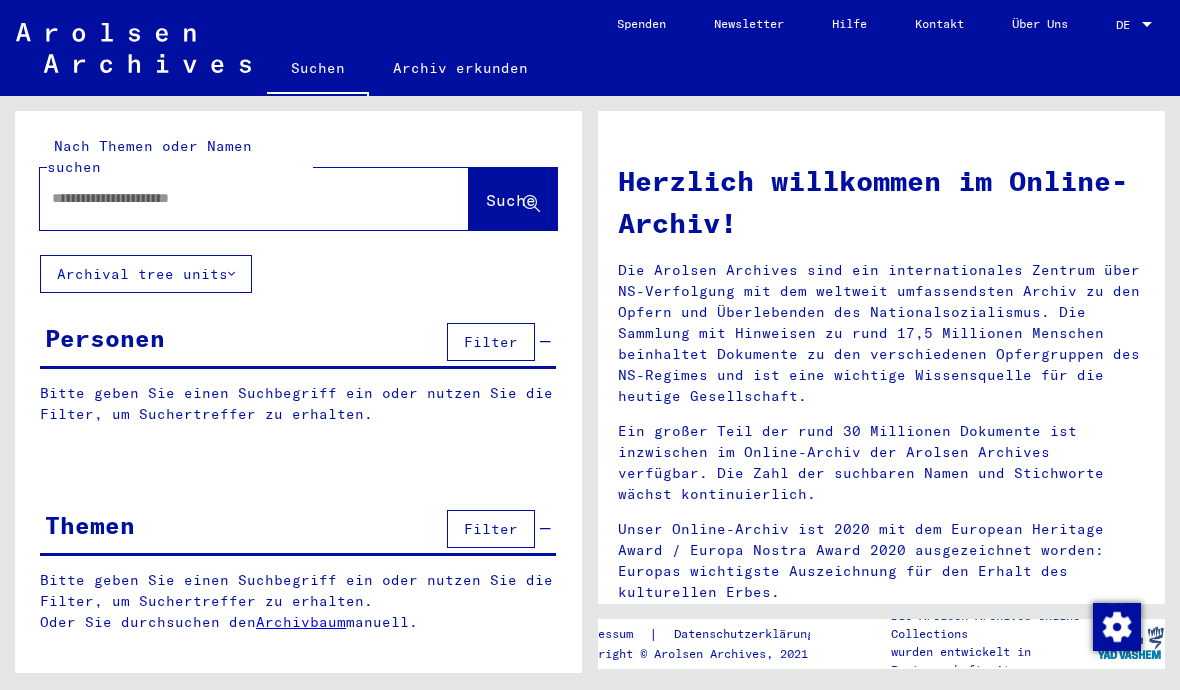 click at bounding box center (230, 198) 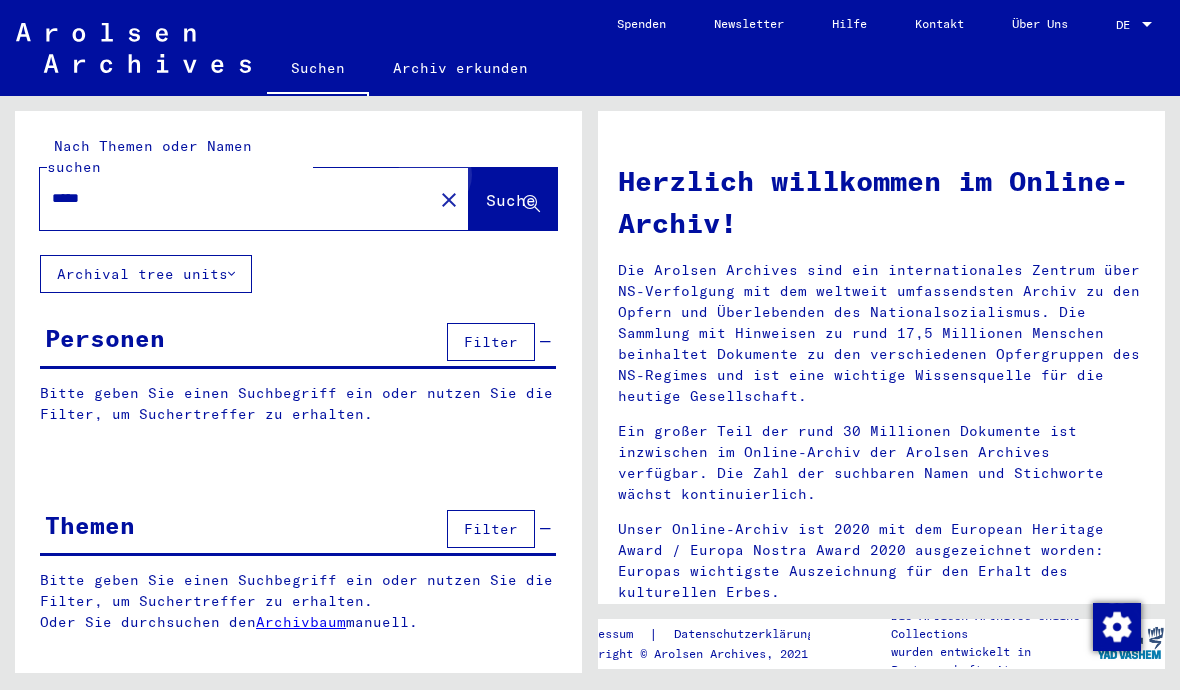 type on "*****" 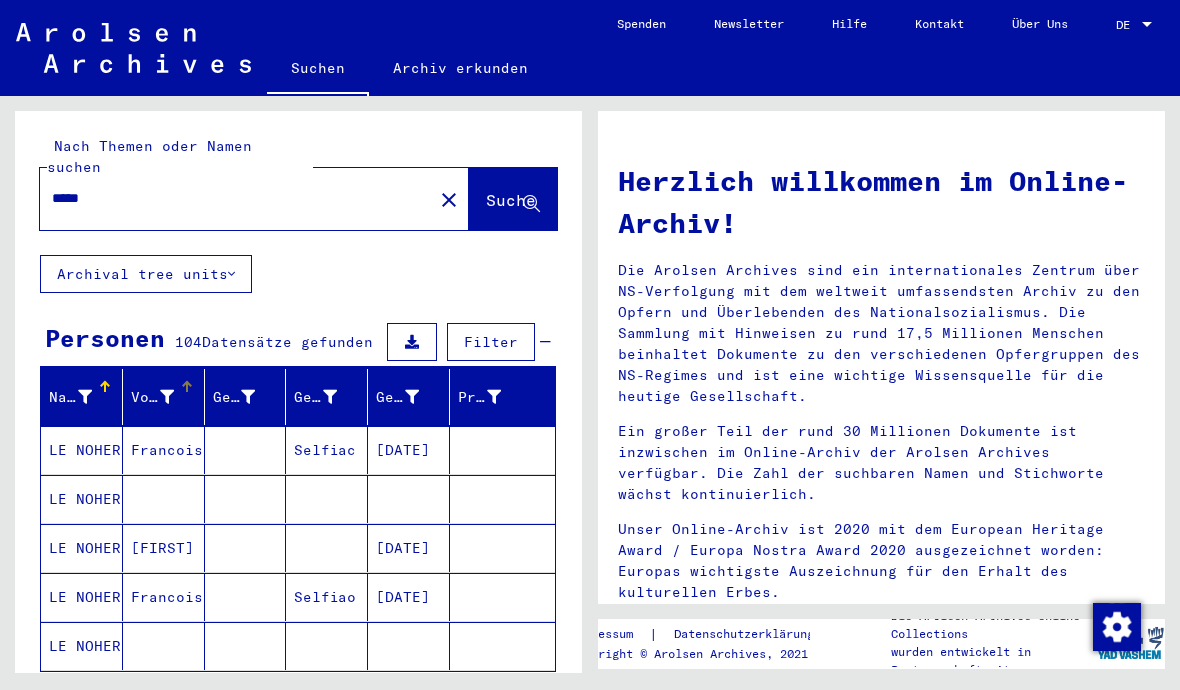 click at bounding box center (167, 397) 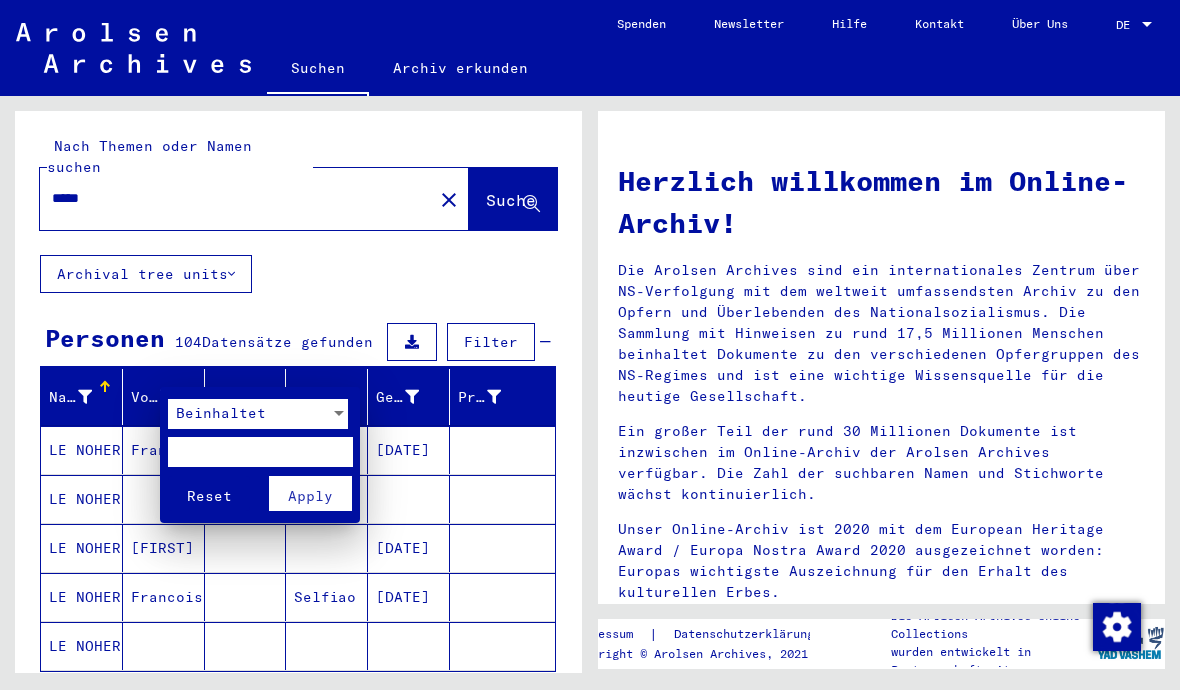 click on "Beinhaltet" at bounding box center [221, 413] 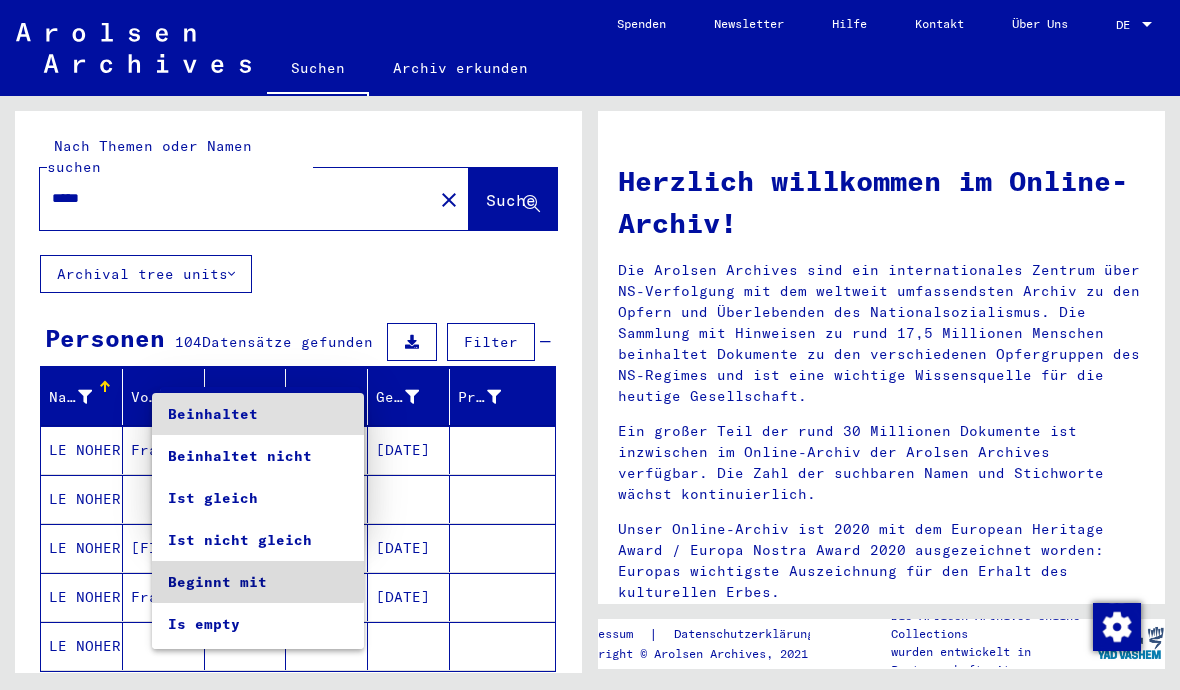 click on "Beginnt mit" at bounding box center (258, 582) 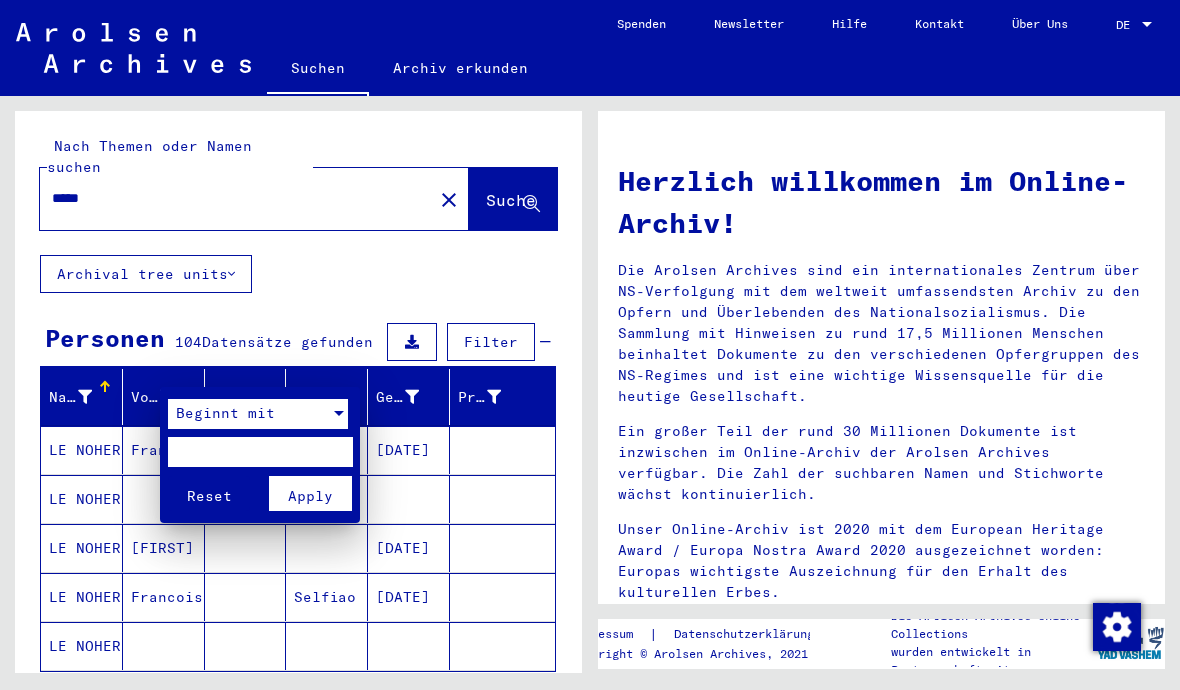 click at bounding box center (260, 452) 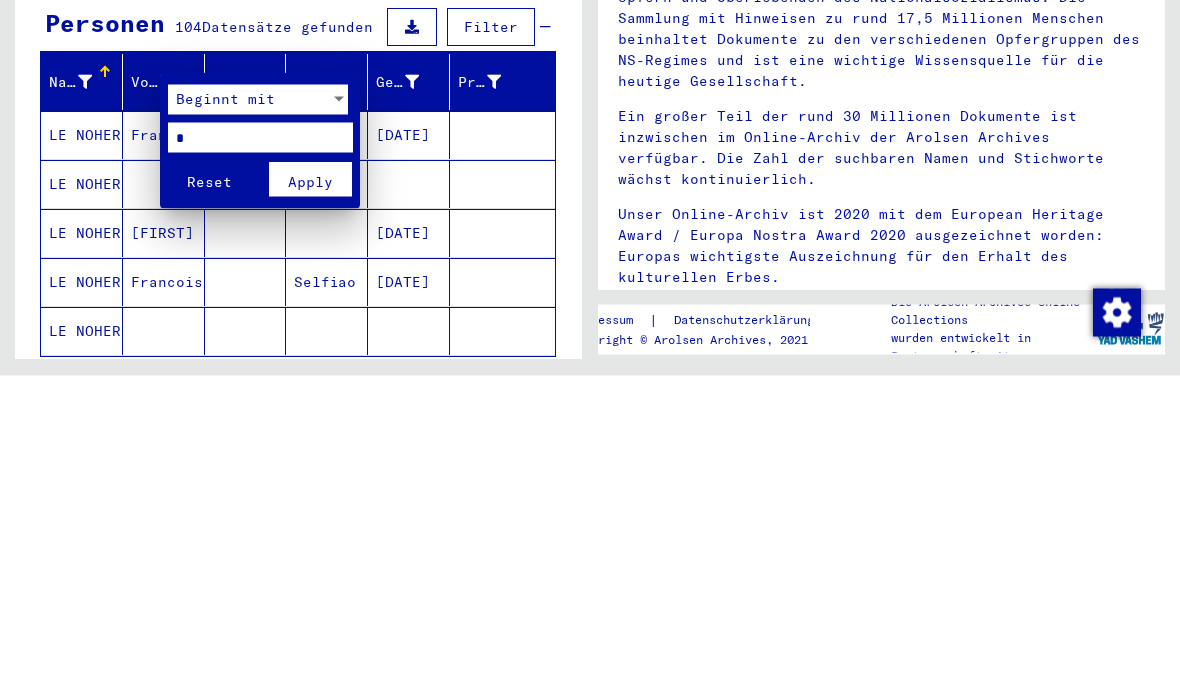 type on "*" 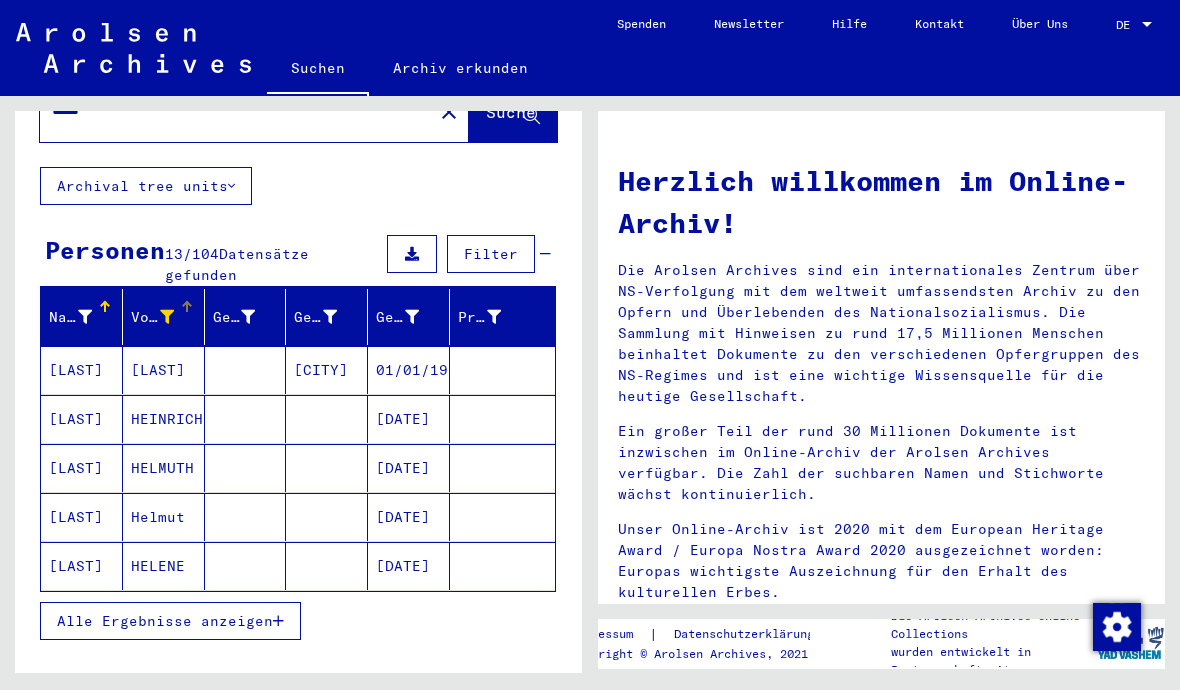 scroll, scrollTop: 108, scrollLeft: 0, axis: vertical 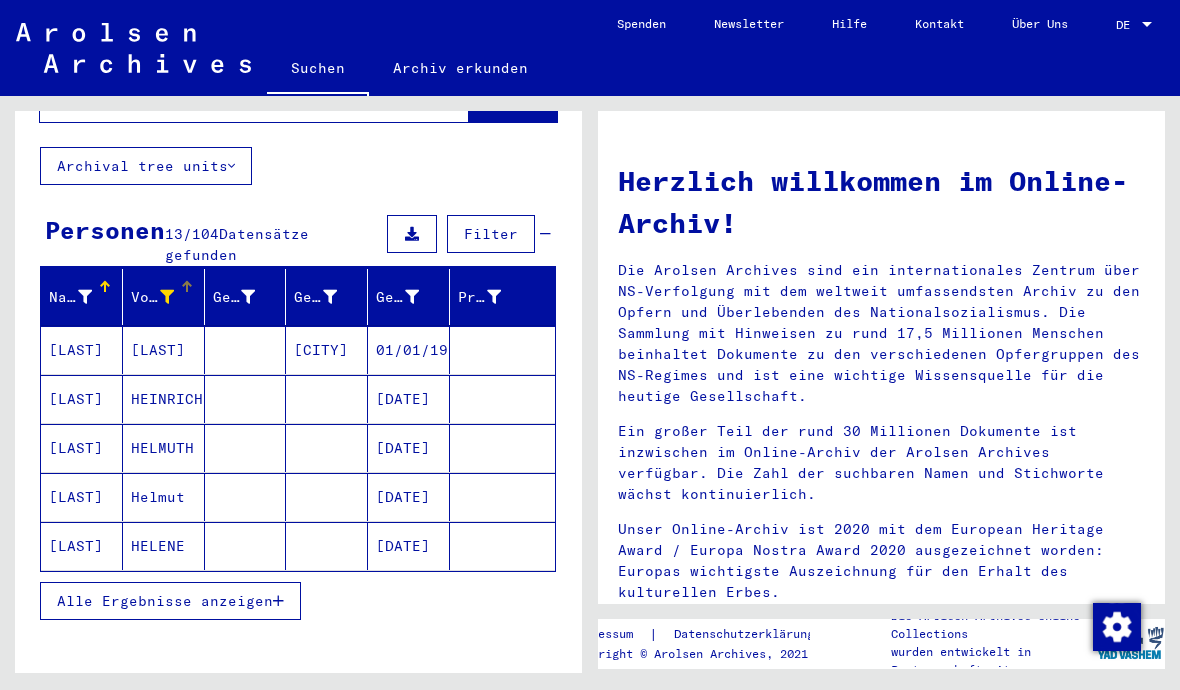click on "Alle Ergebnisse anzeigen" at bounding box center [165, 601] 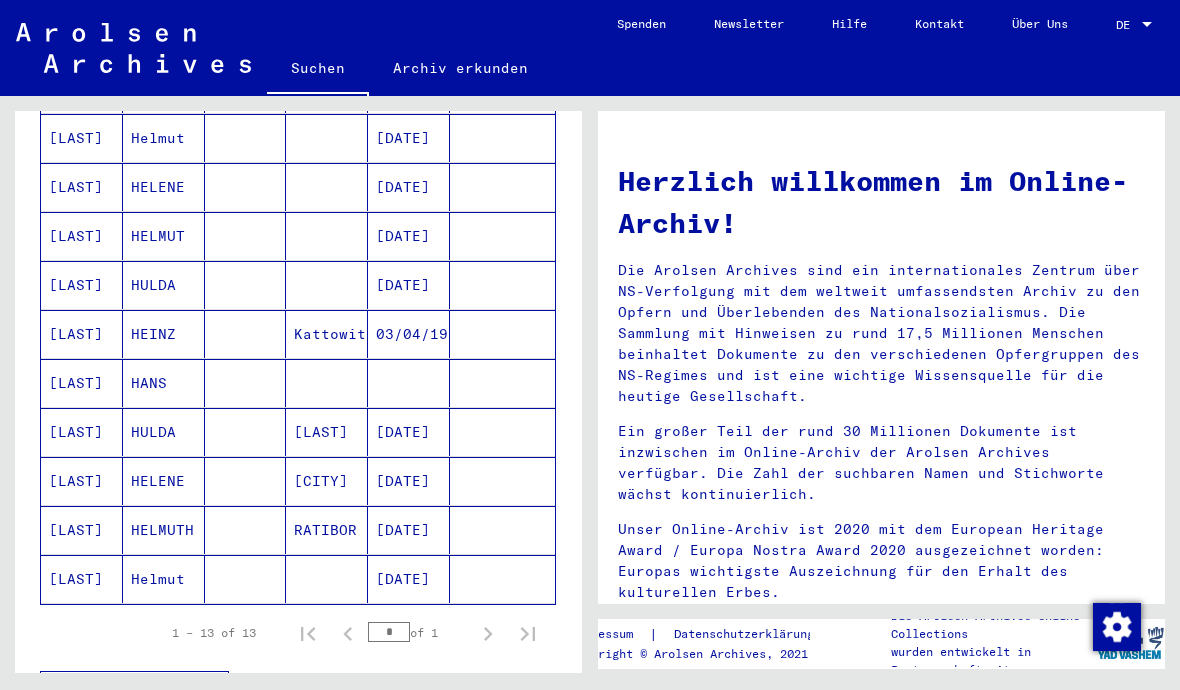scroll, scrollTop: 471, scrollLeft: 0, axis: vertical 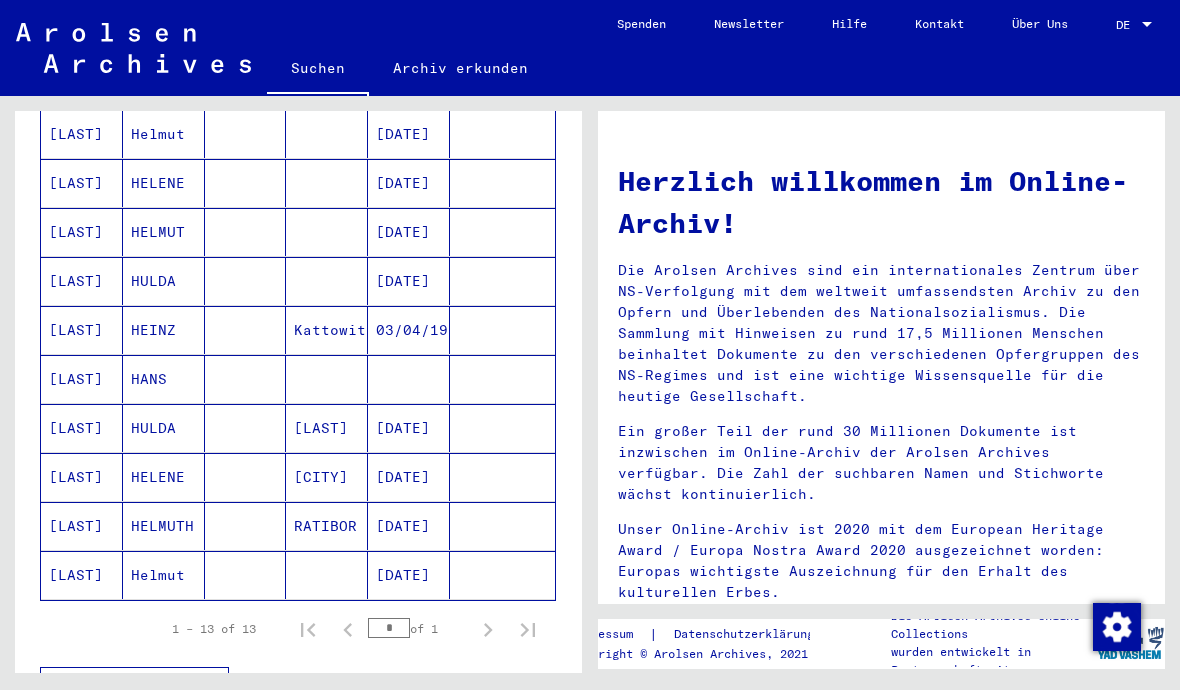 click at bounding box center (502, 428) 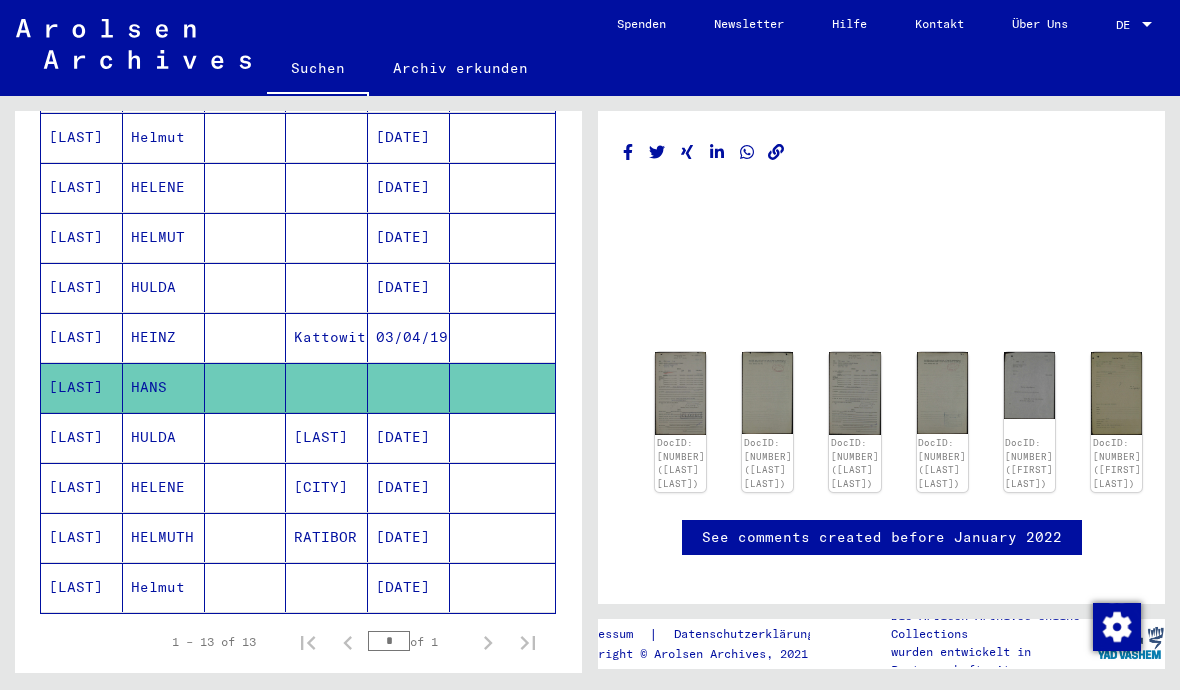 scroll, scrollTop: 0, scrollLeft: 0, axis: both 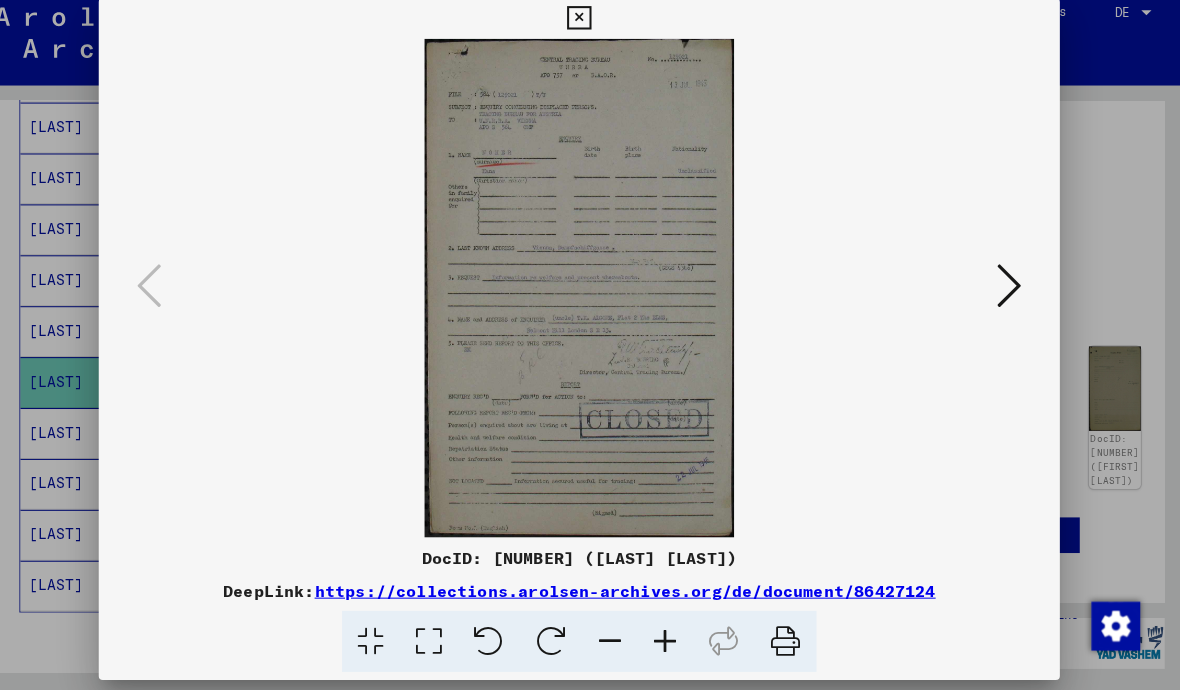 click at bounding box center [1012, 293] 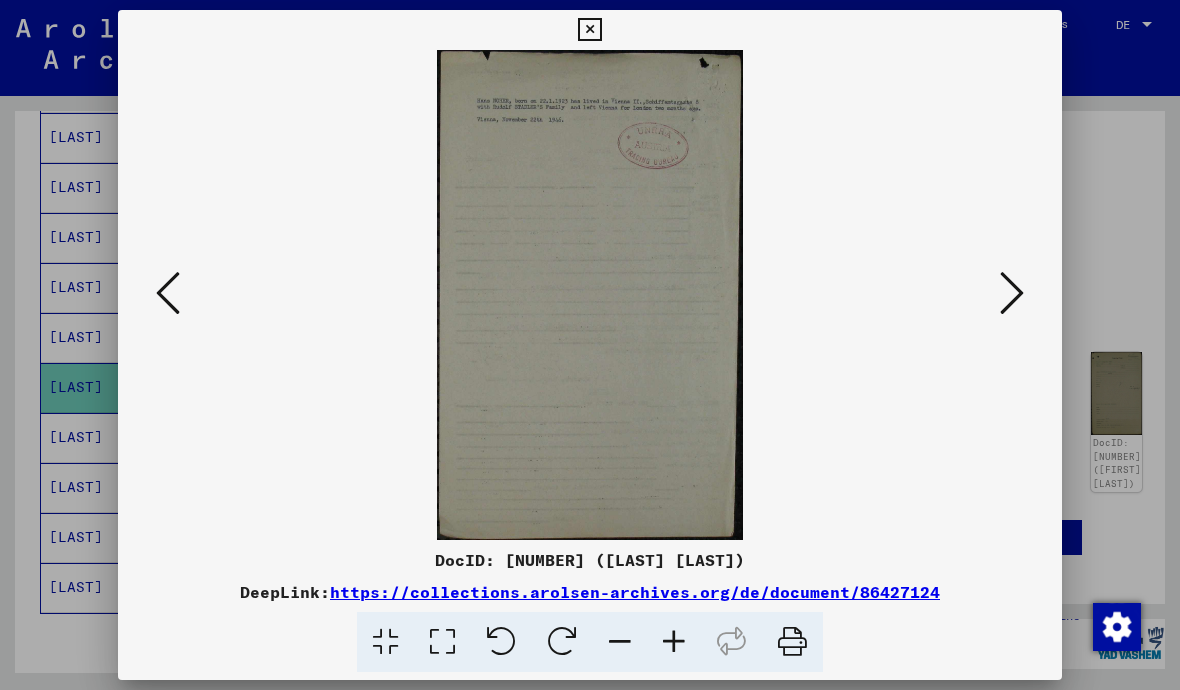 click at bounding box center (1012, 293) 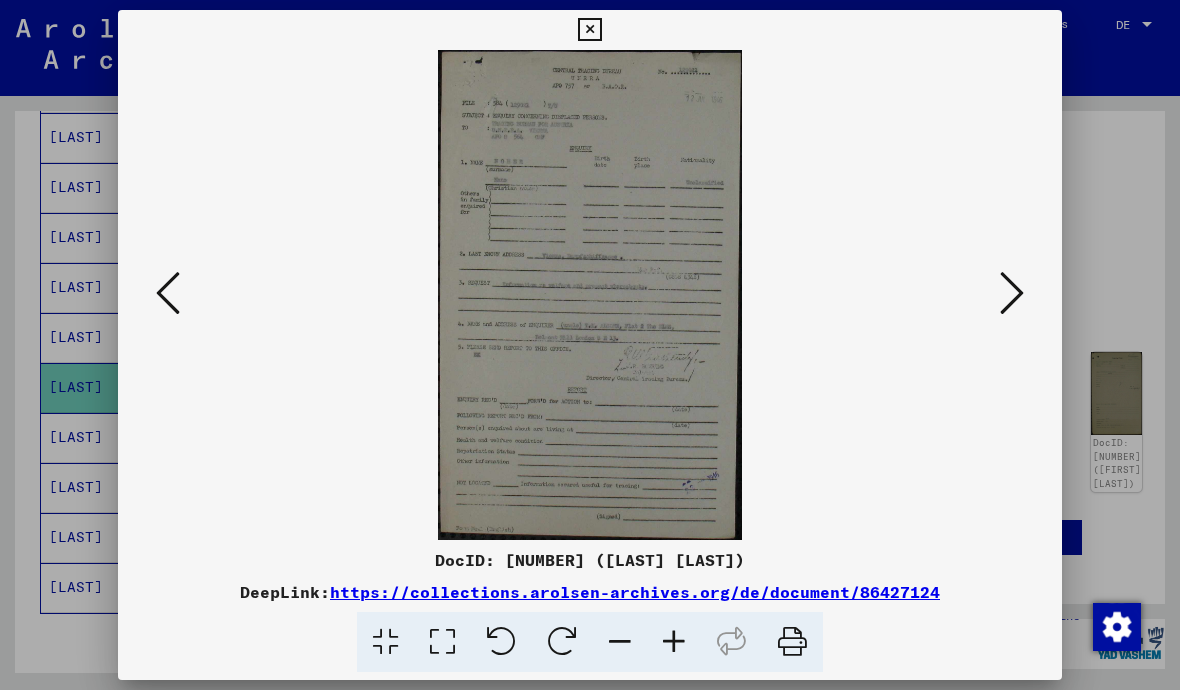 click at bounding box center [1012, 293] 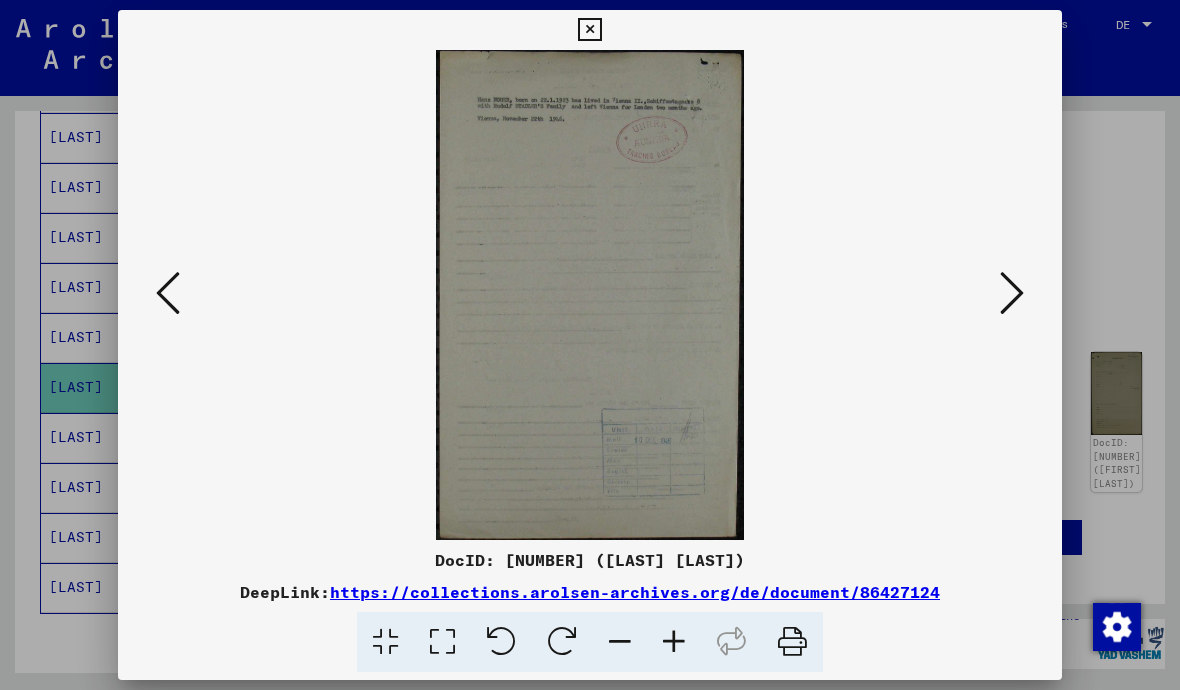 click at bounding box center [1012, 293] 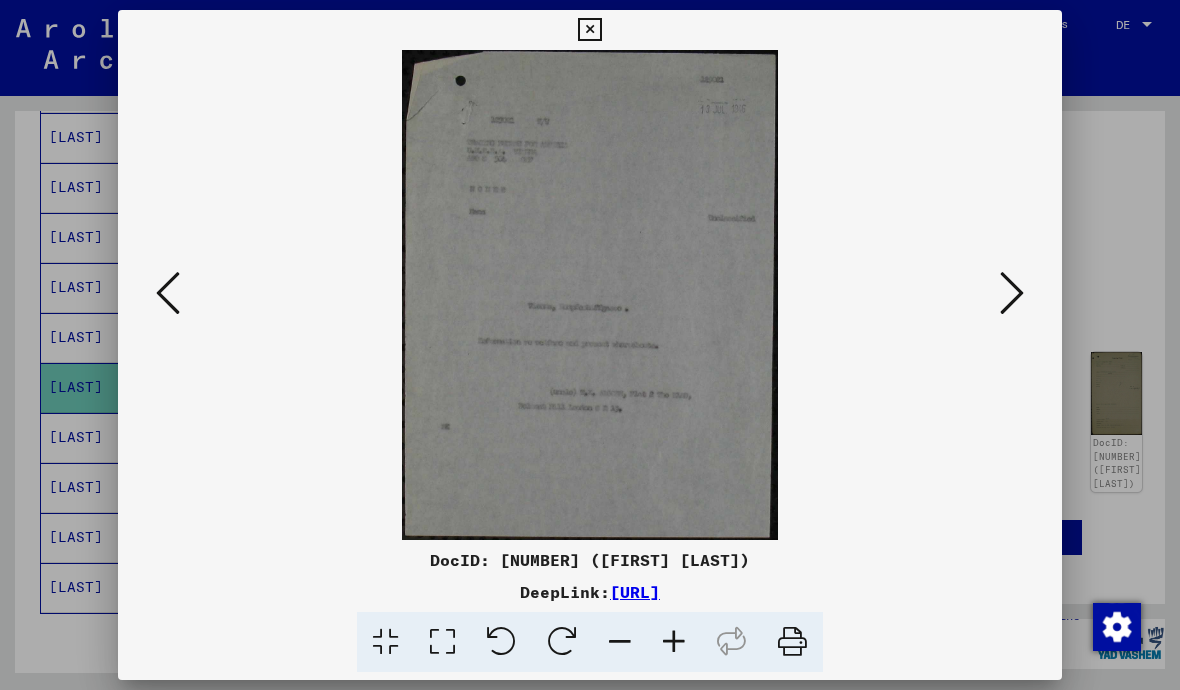 click at bounding box center [589, 30] 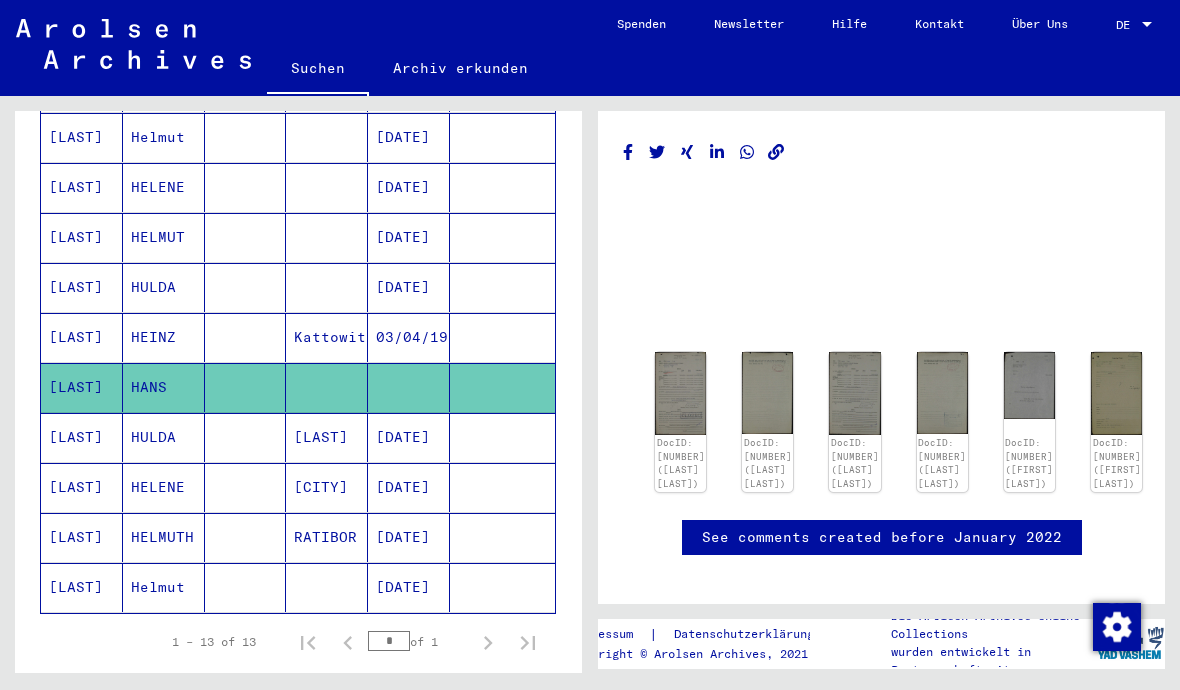 scroll, scrollTop: 0, scrollLeft: 0, axis: both 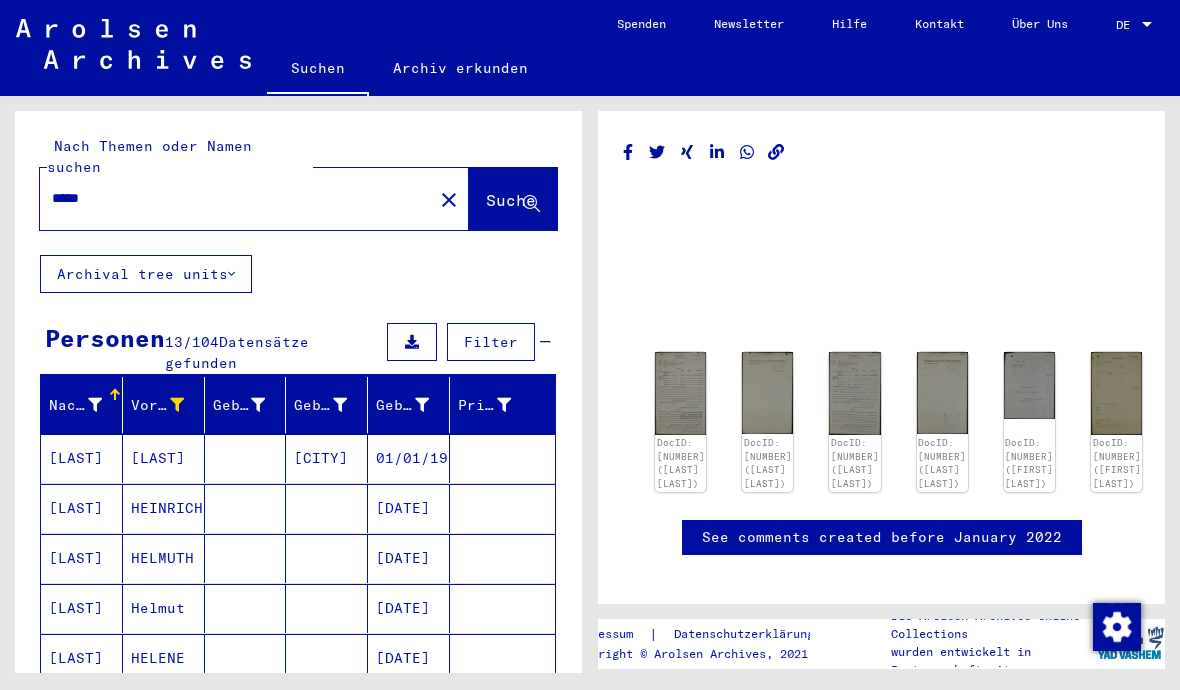 click on "close" 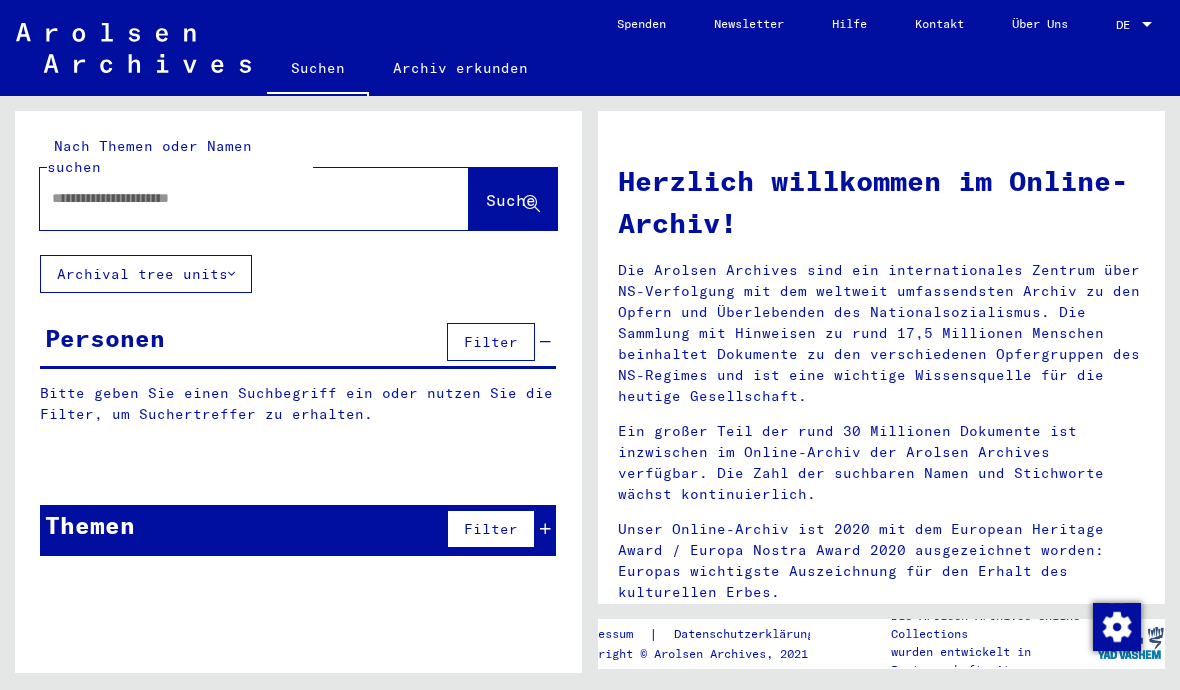 click at bounding box center (230, 198) 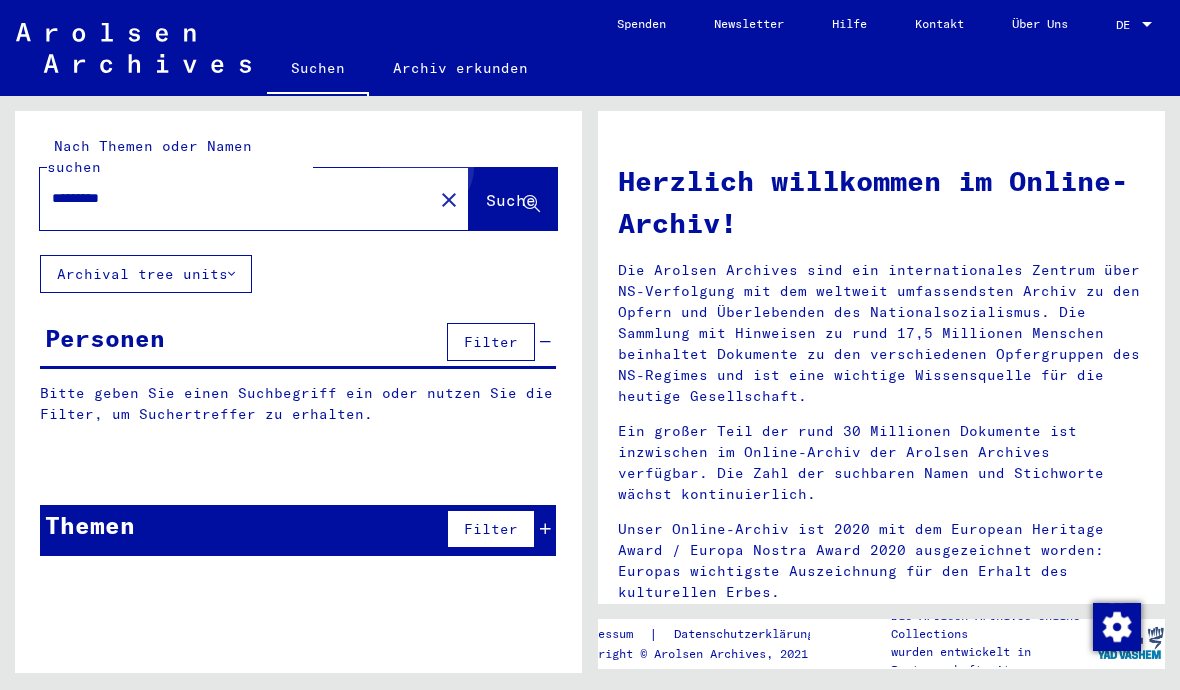 type on "*********" 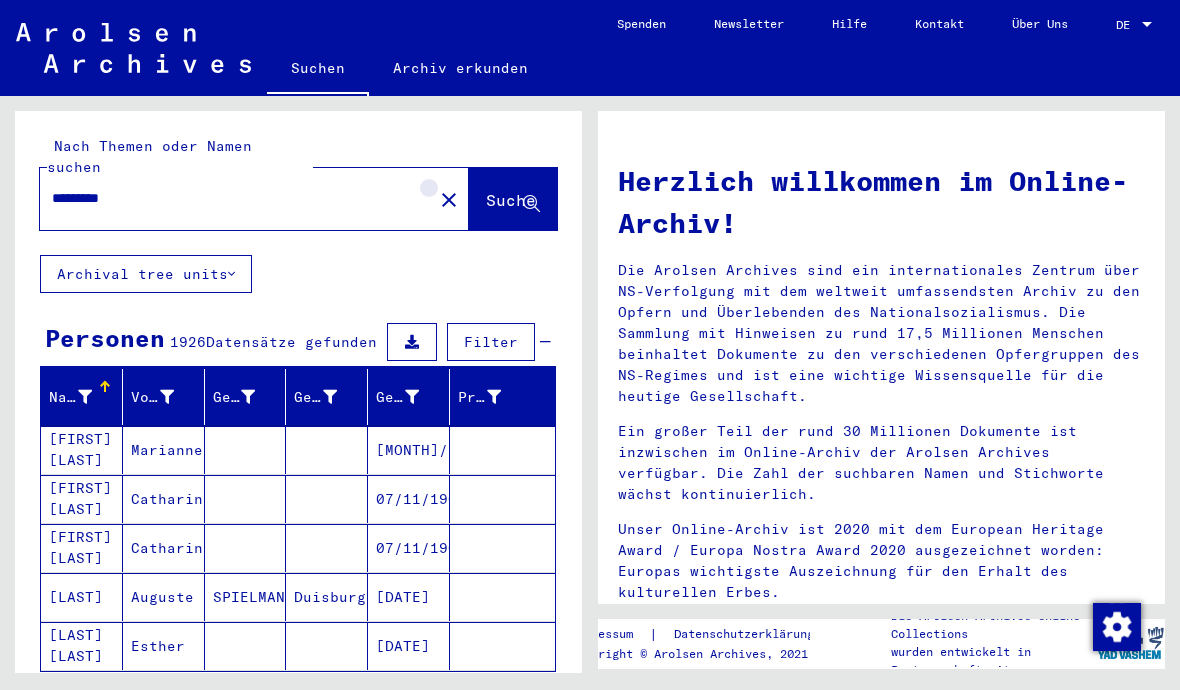 click on "close" 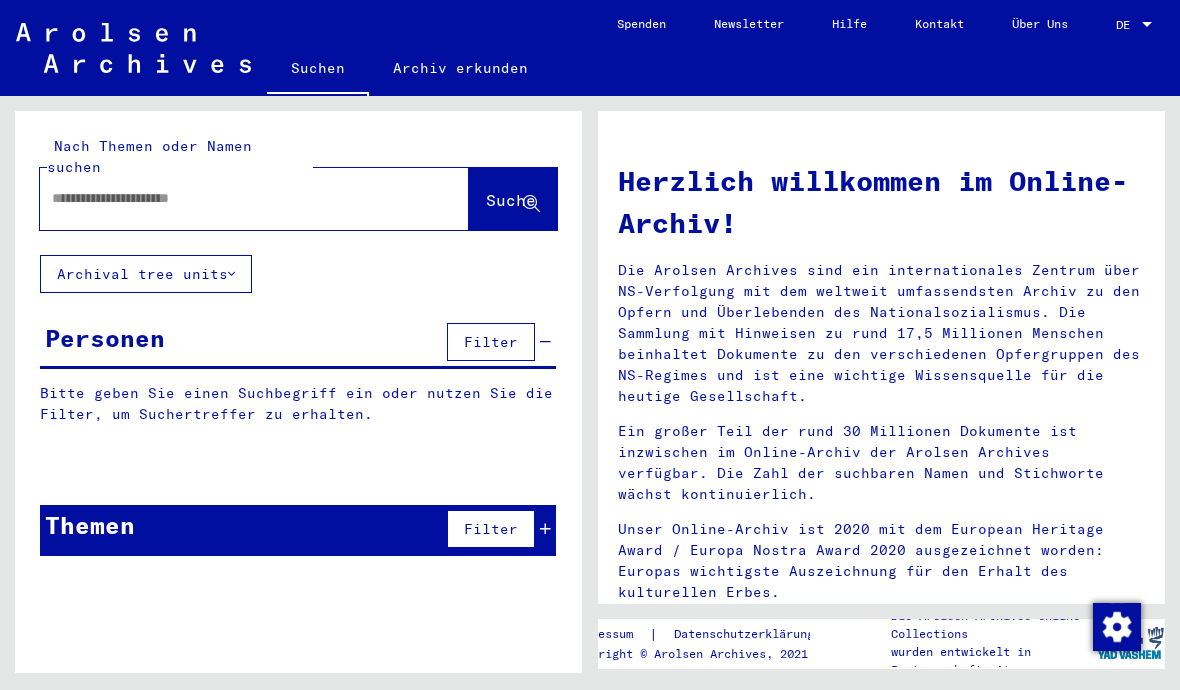 click at bounding box center (230, 198) 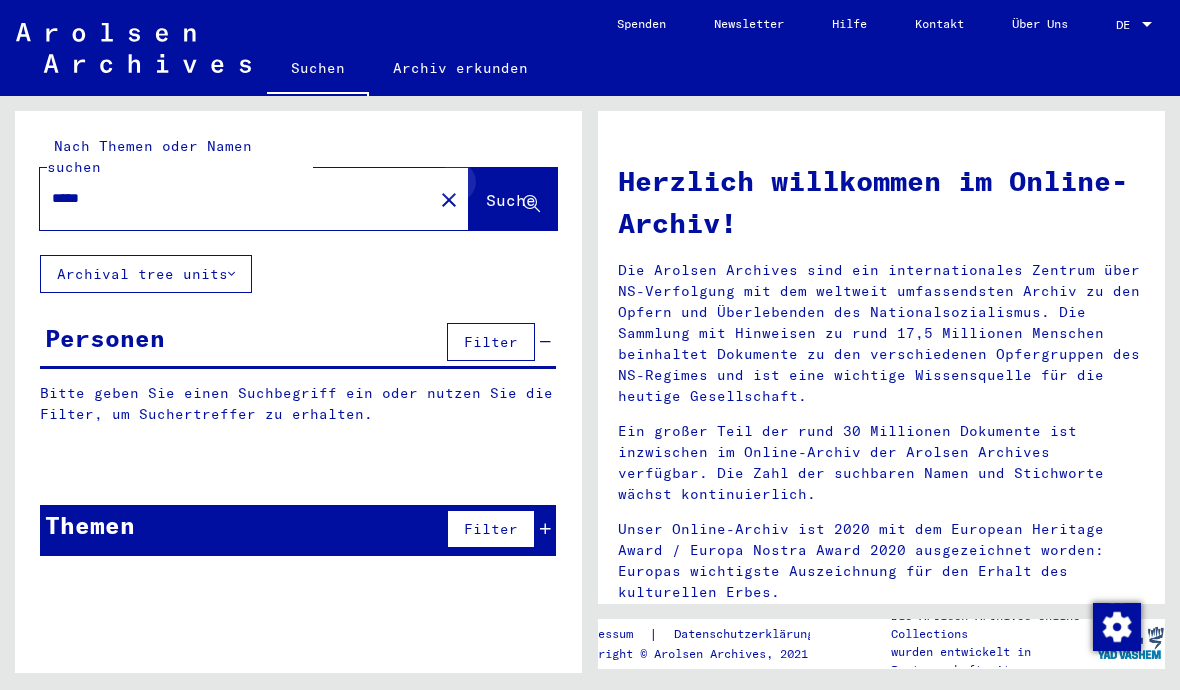 type on "*****" 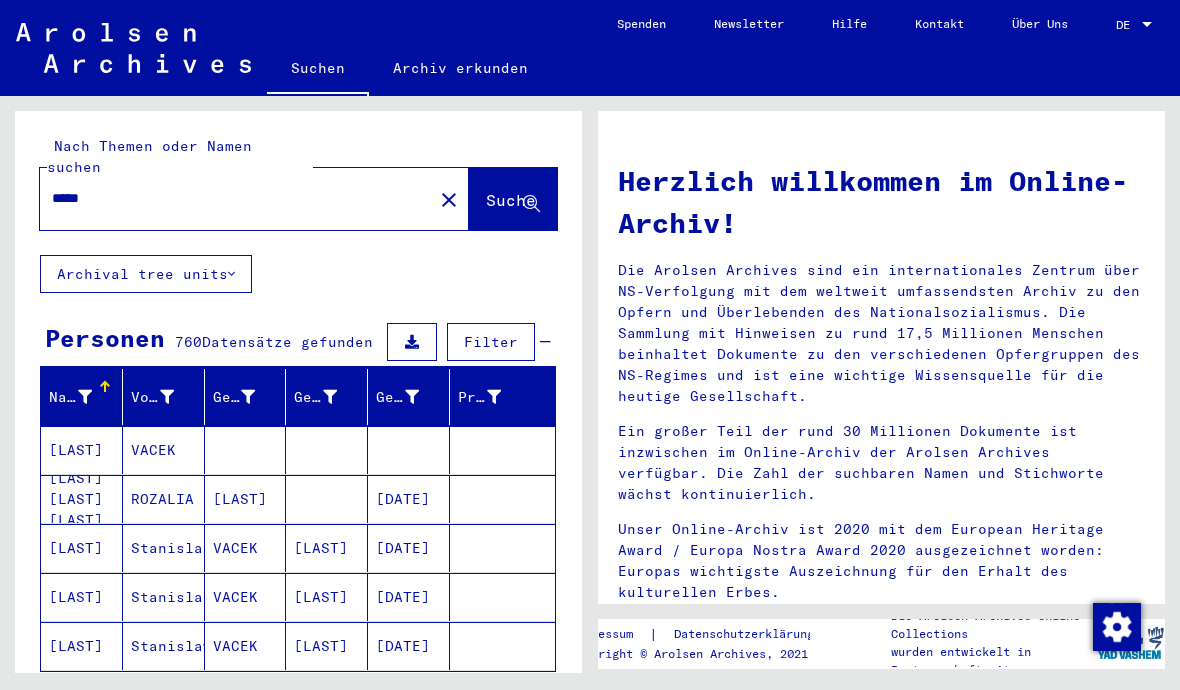 click at bounding box center [85, 397] 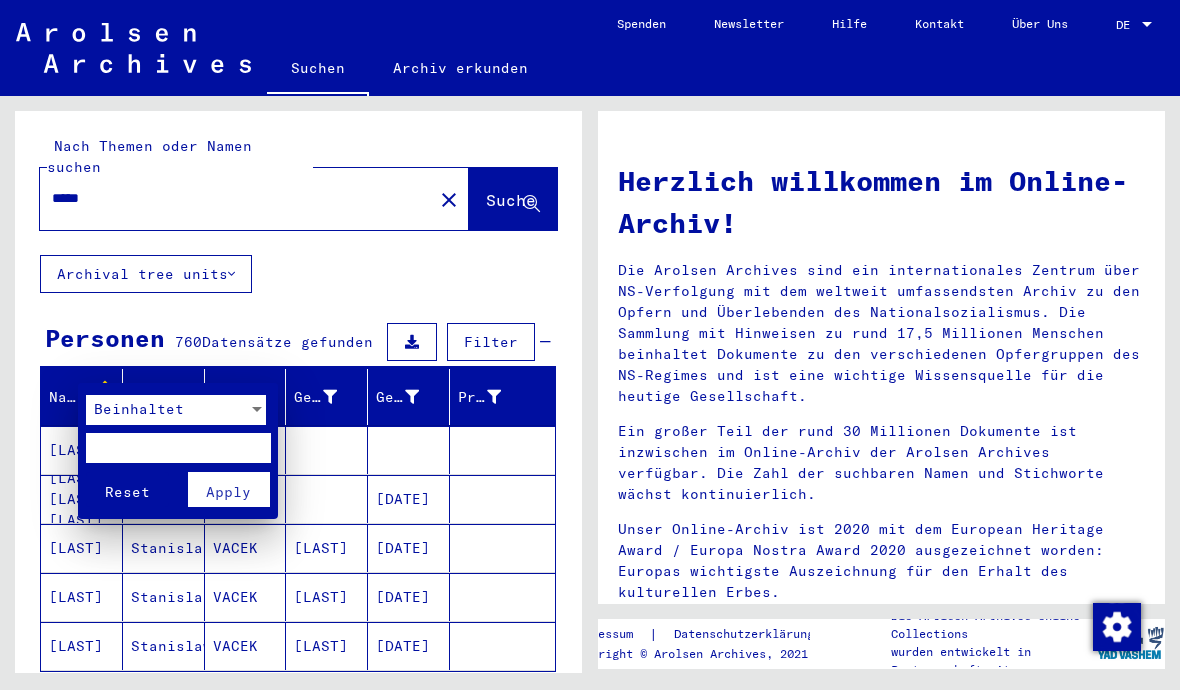 click on "Beinhaltet" at bounding box center (139, 409) 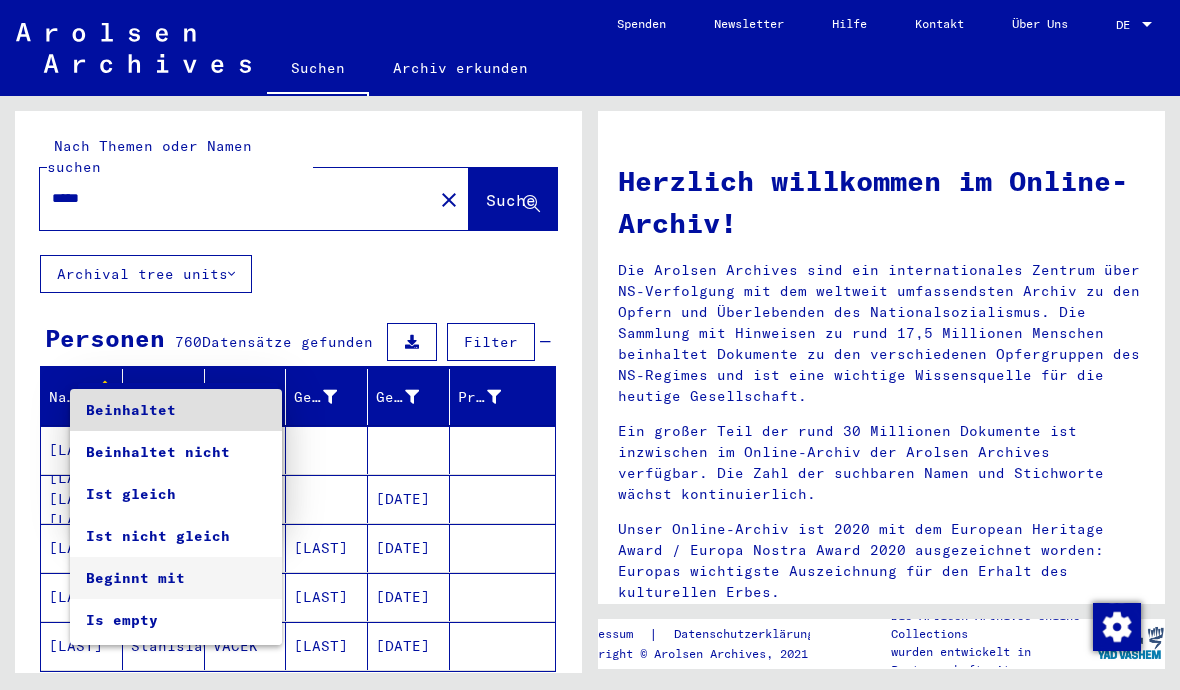 click on "Beginnt mit" at bounding box center (176, 578) 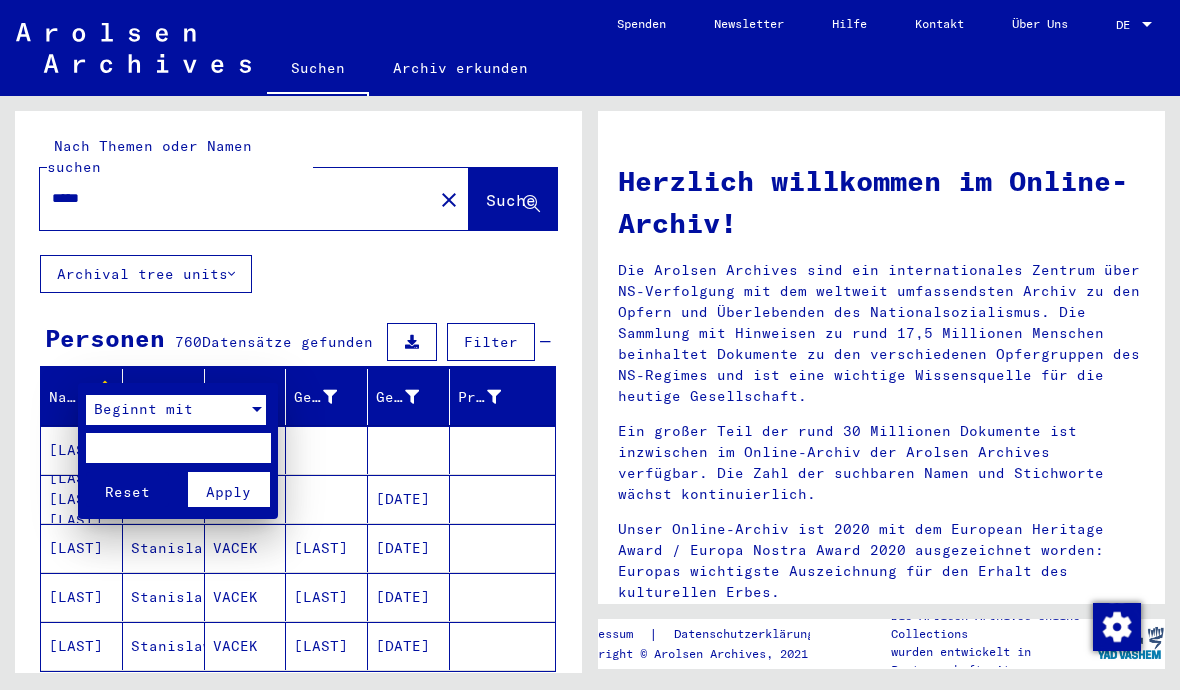 click at bounding box center [178, 448] 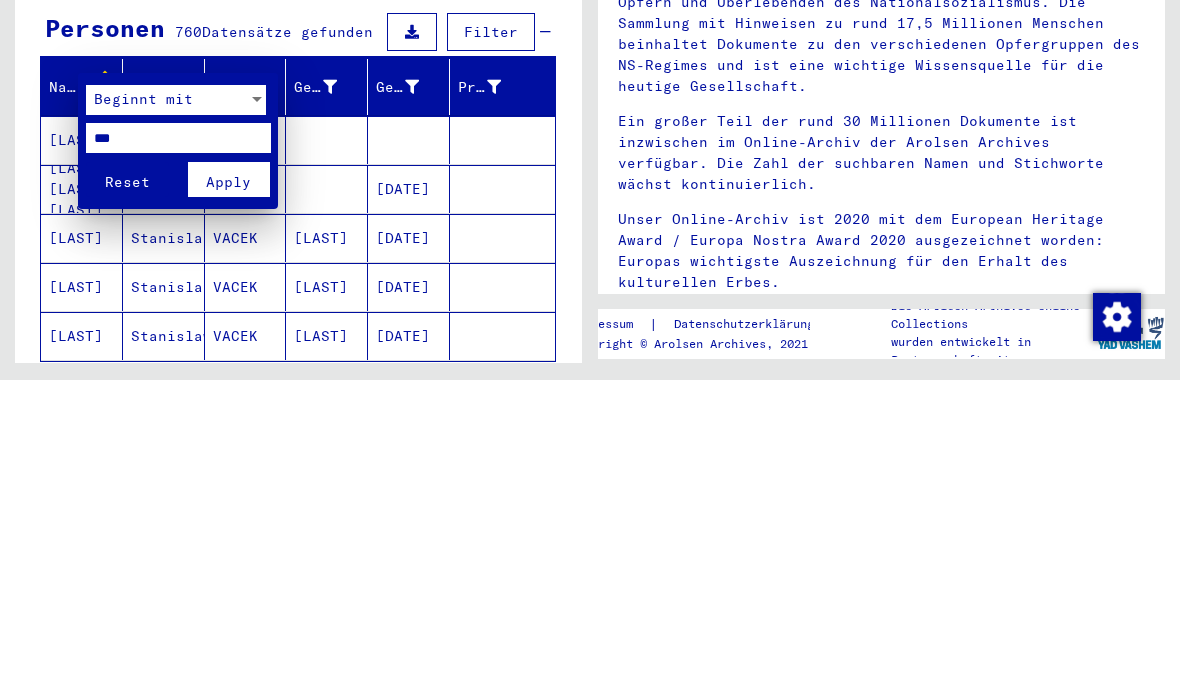 type on "***" 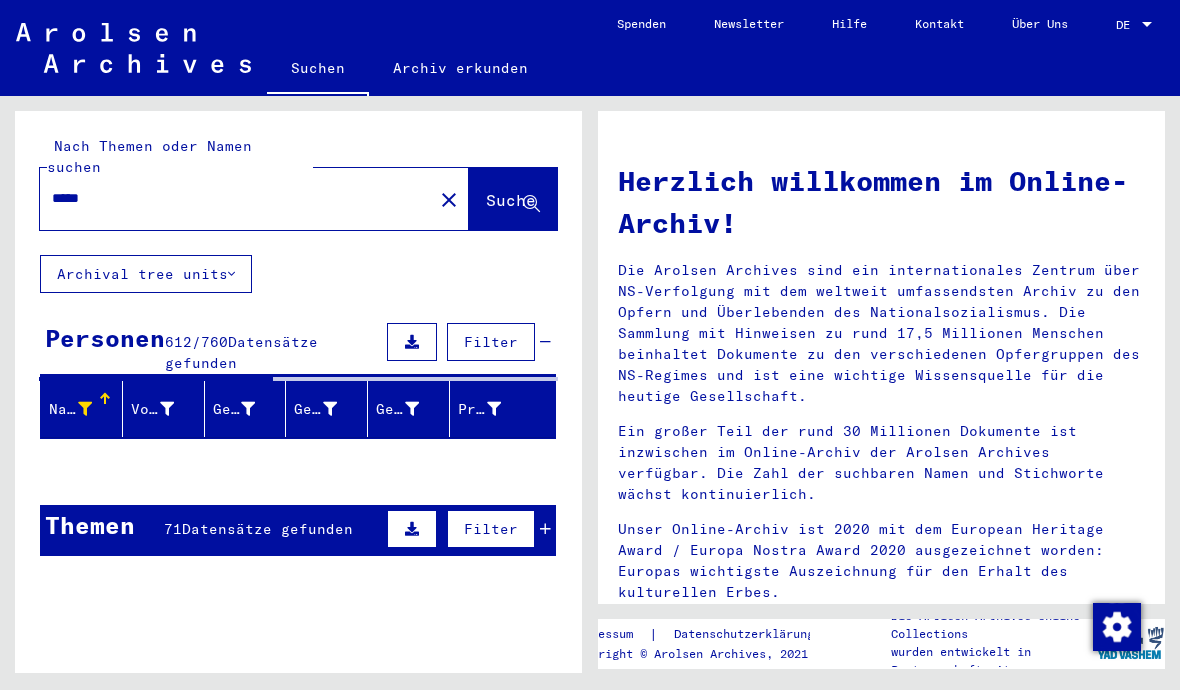 click at bounding box center [167, 409] 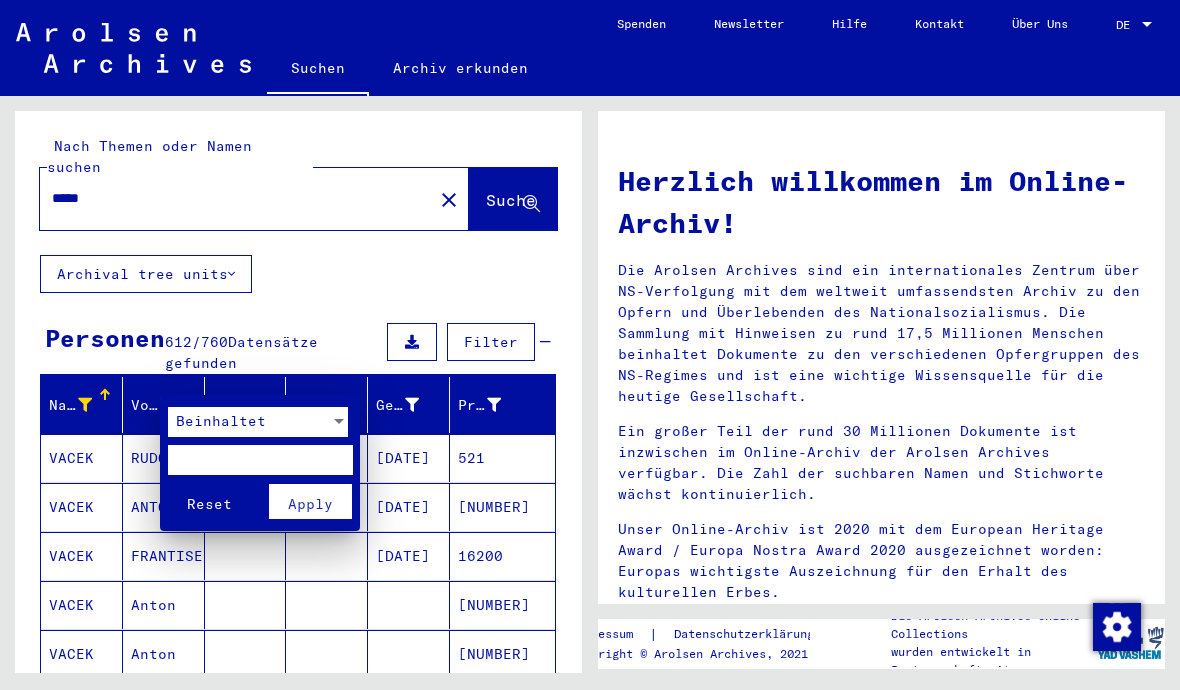 click on "Beinhaltet" at bounding box center (221, 421) 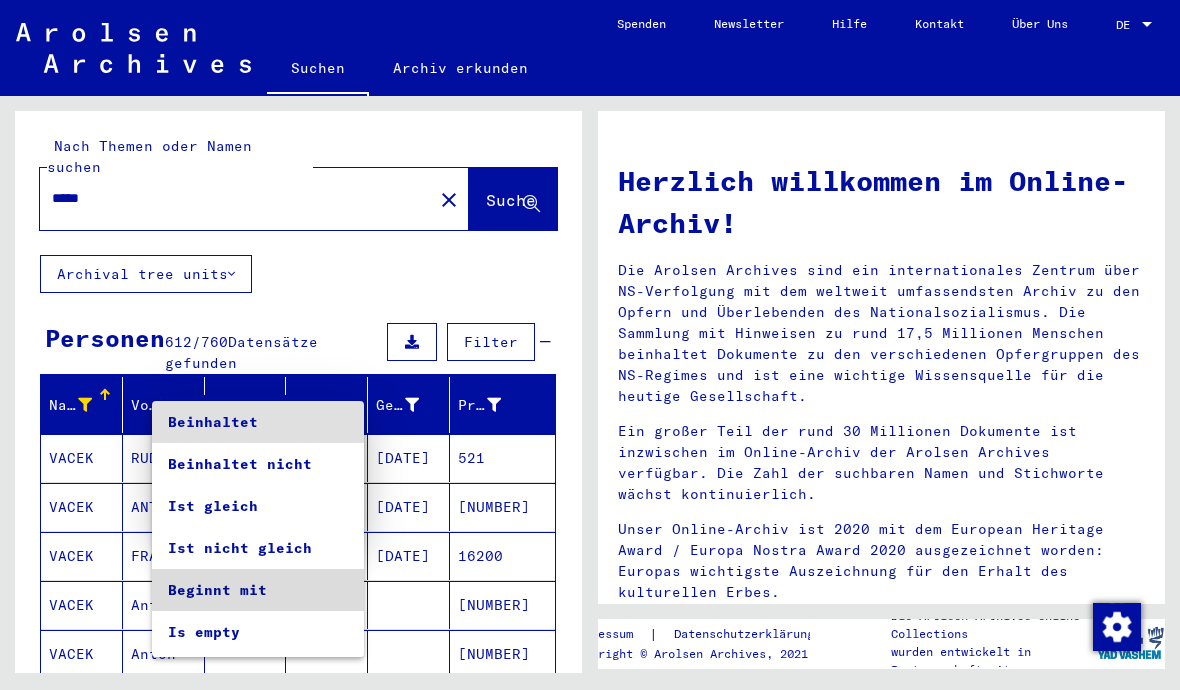 click on "Beginnt mit" at bounding box center (258, 590) 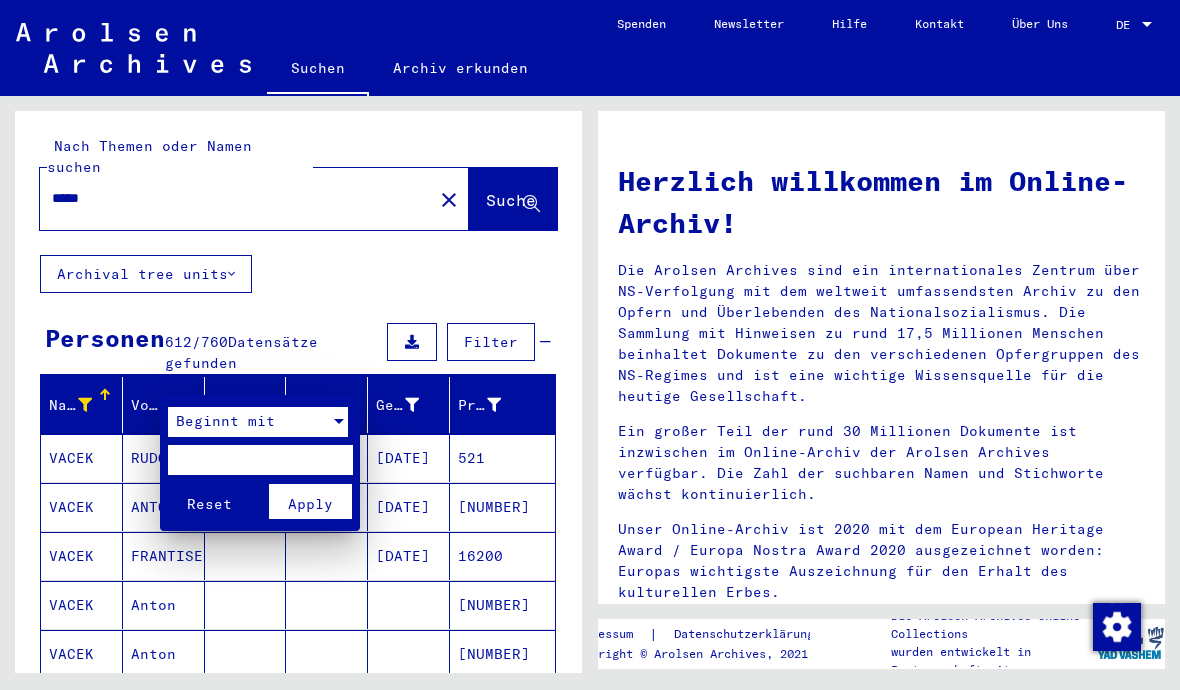 click at bounding box center [260, 460] 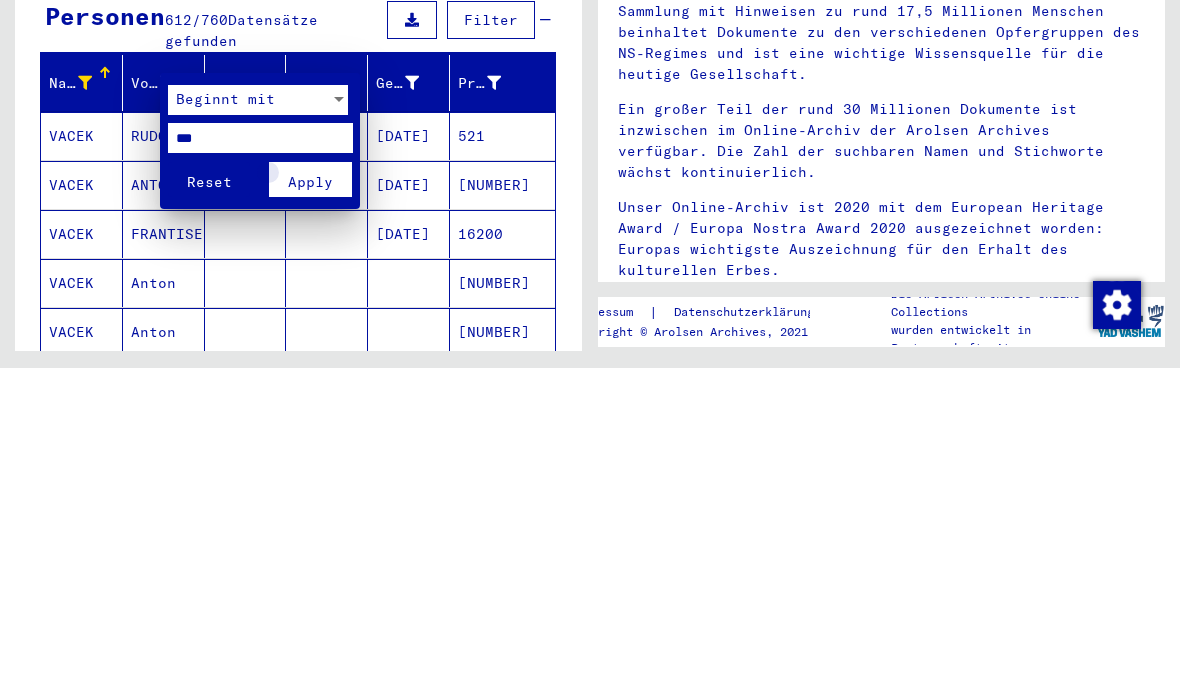 type on "***" 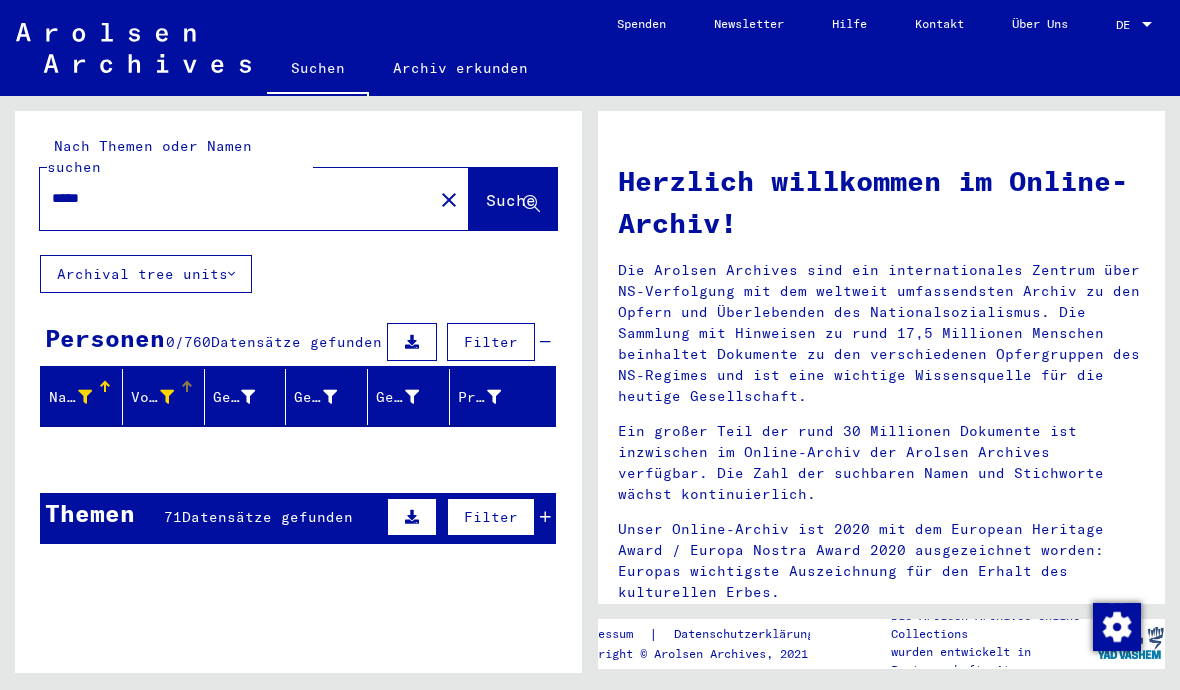 click on "Vorname" at bounding box center [167, 397] 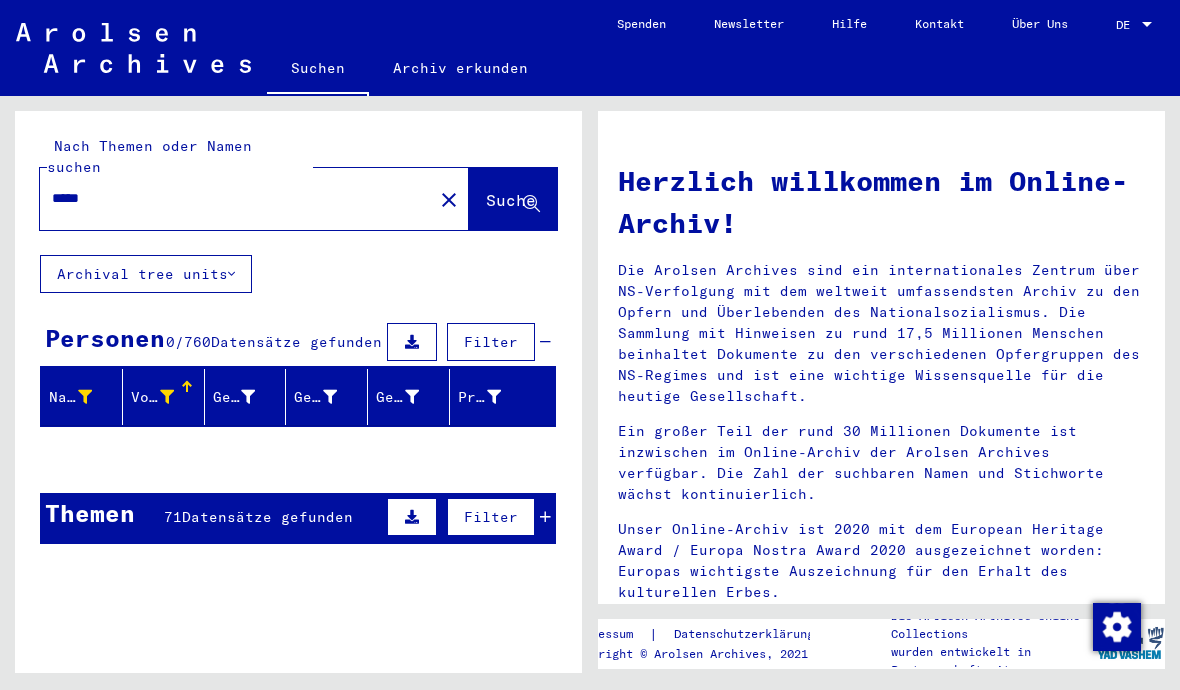 click at bounding box center [167, 397] 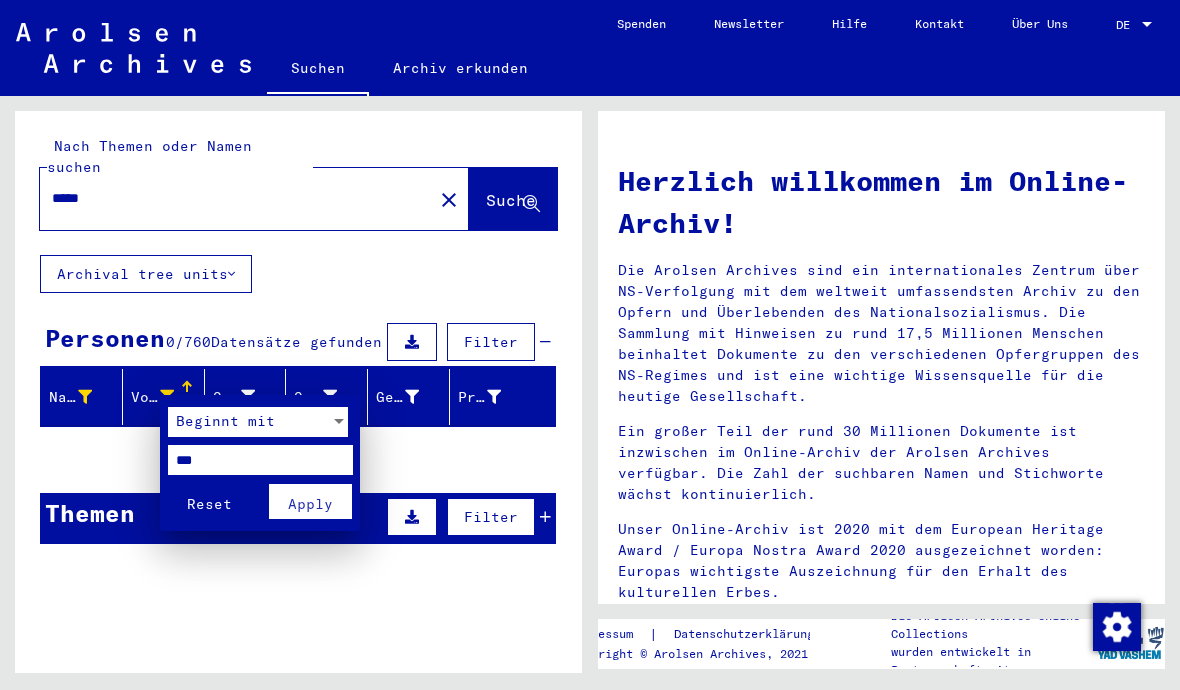 click on "***" at bounding box center (260, 460) 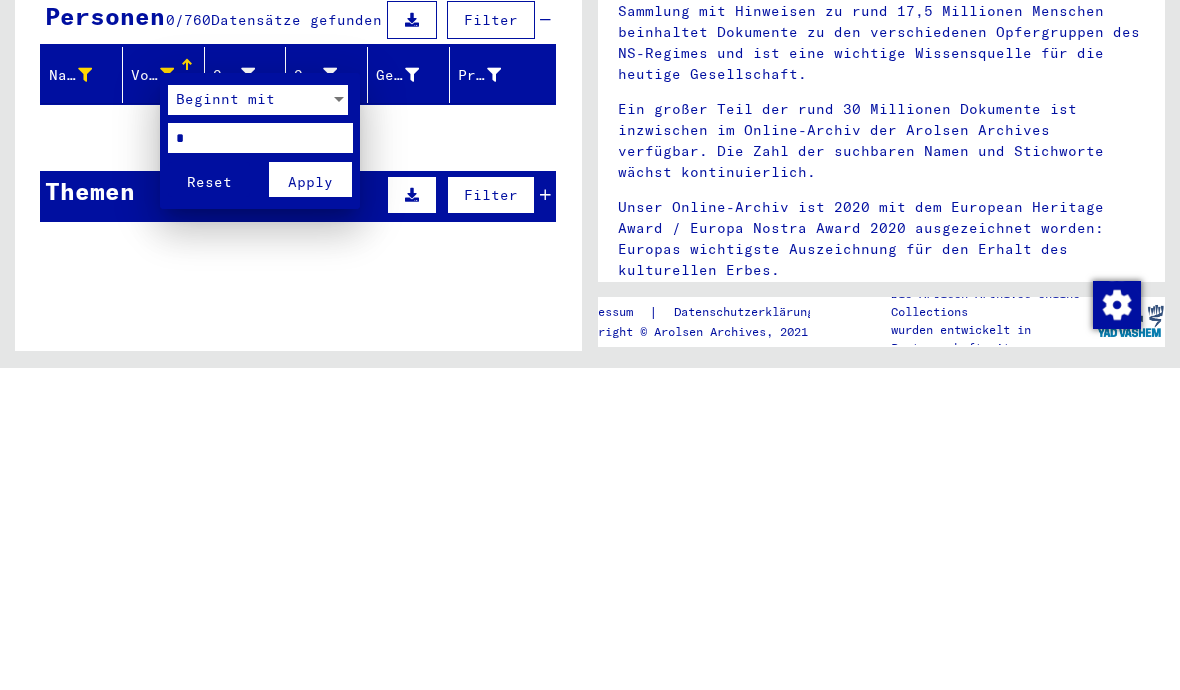 type on "*" 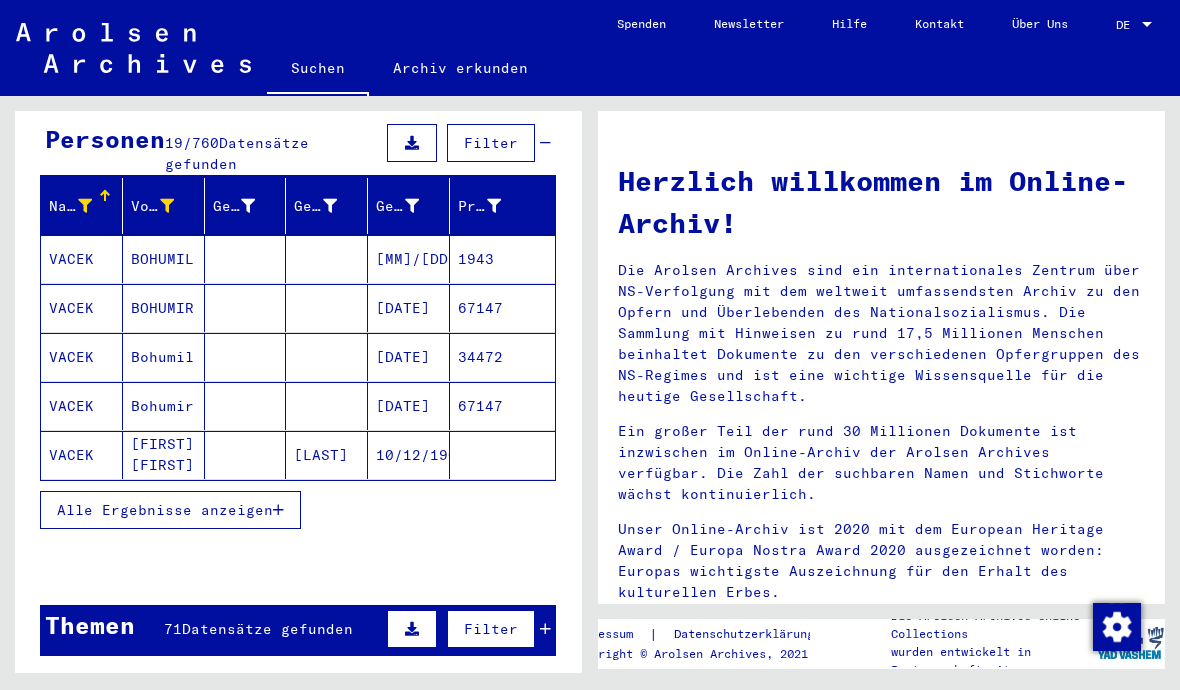 scroll, scrollTop: 194, scrollLeft: 0, axis: vertical 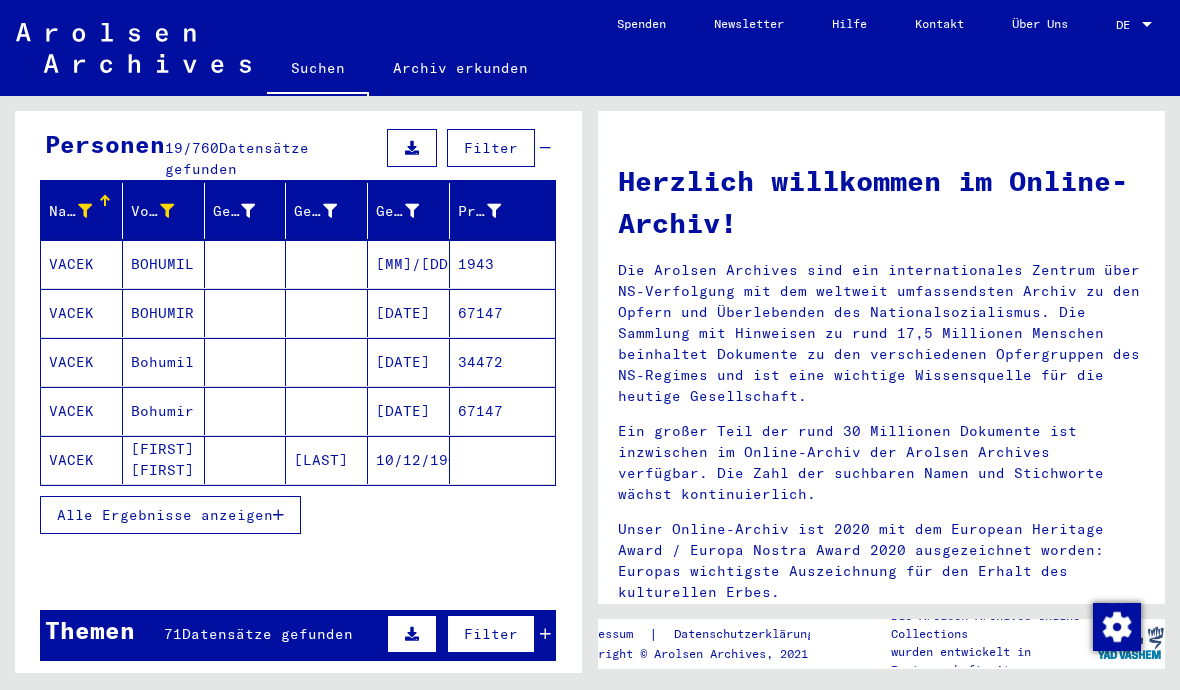 click on "Alle Ergebnisse anzeigen" at bounding box center [165, 515] 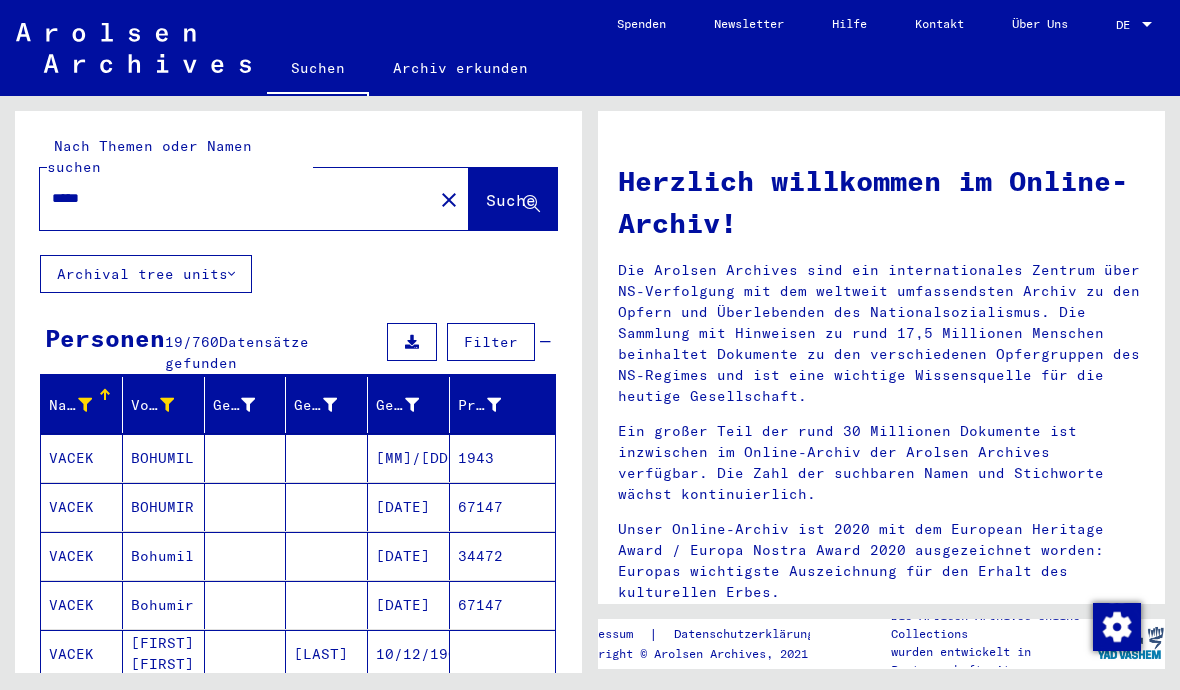 scroll, scrollTop: 0, scrollLeft: 0, axis: both 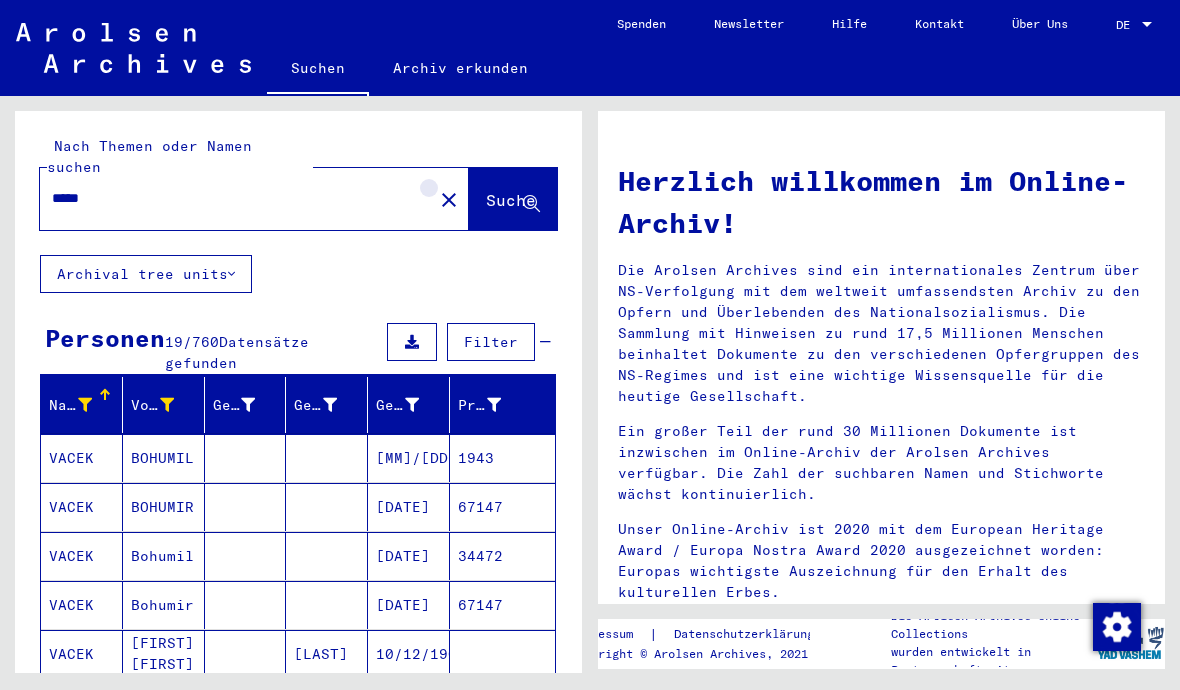 click on "close" 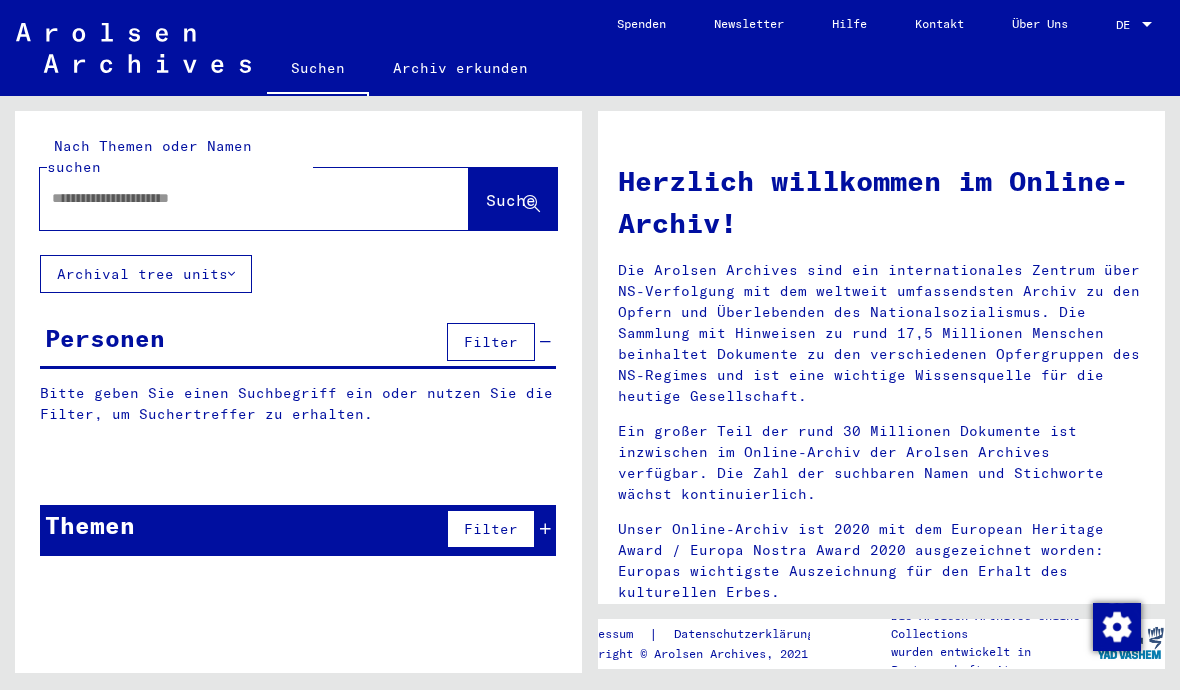 click at bounding box center (230, 198) 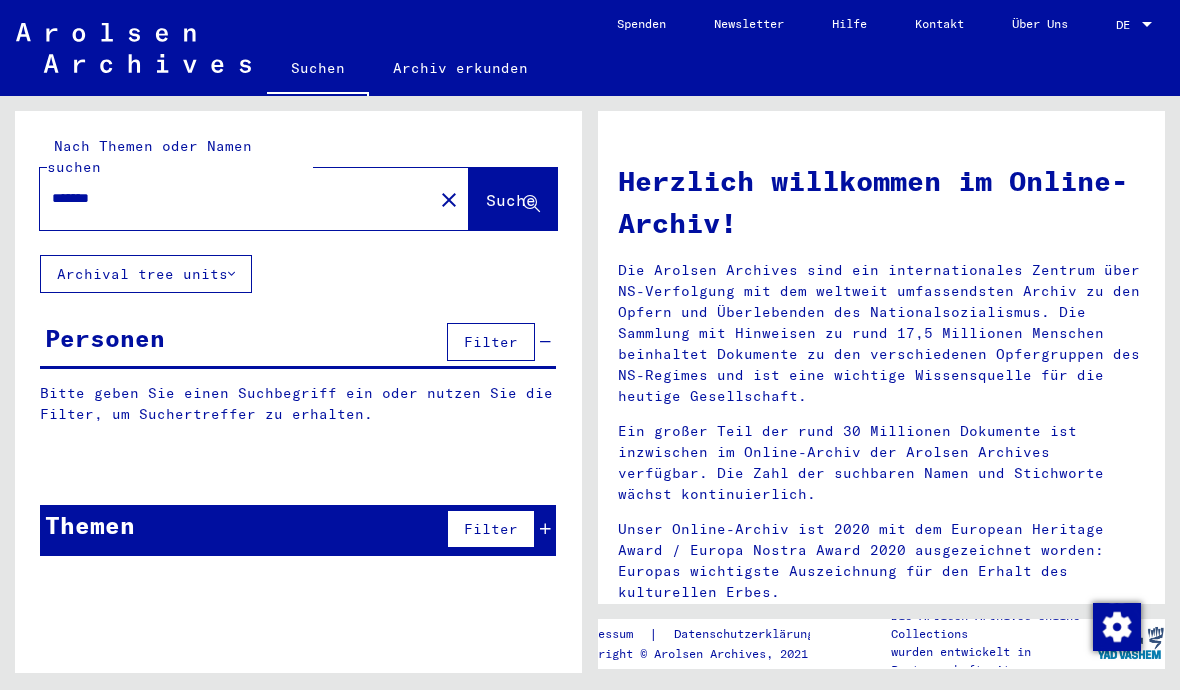 type on "*******" 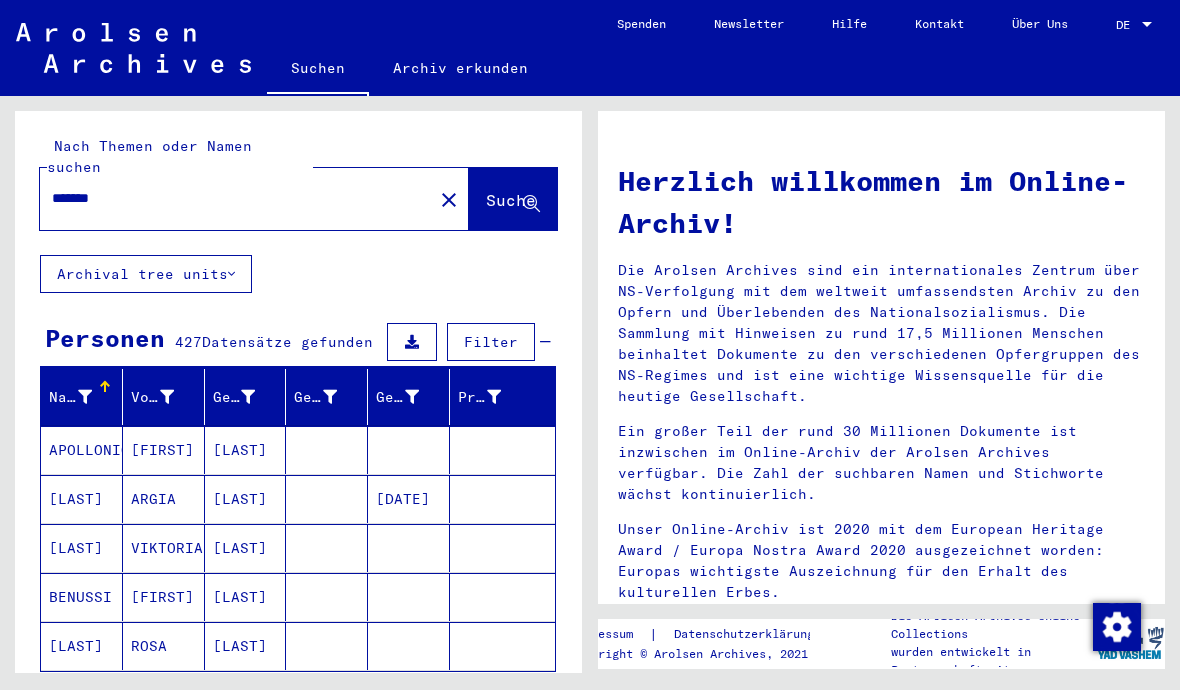 click at bounding box center (85, 397) 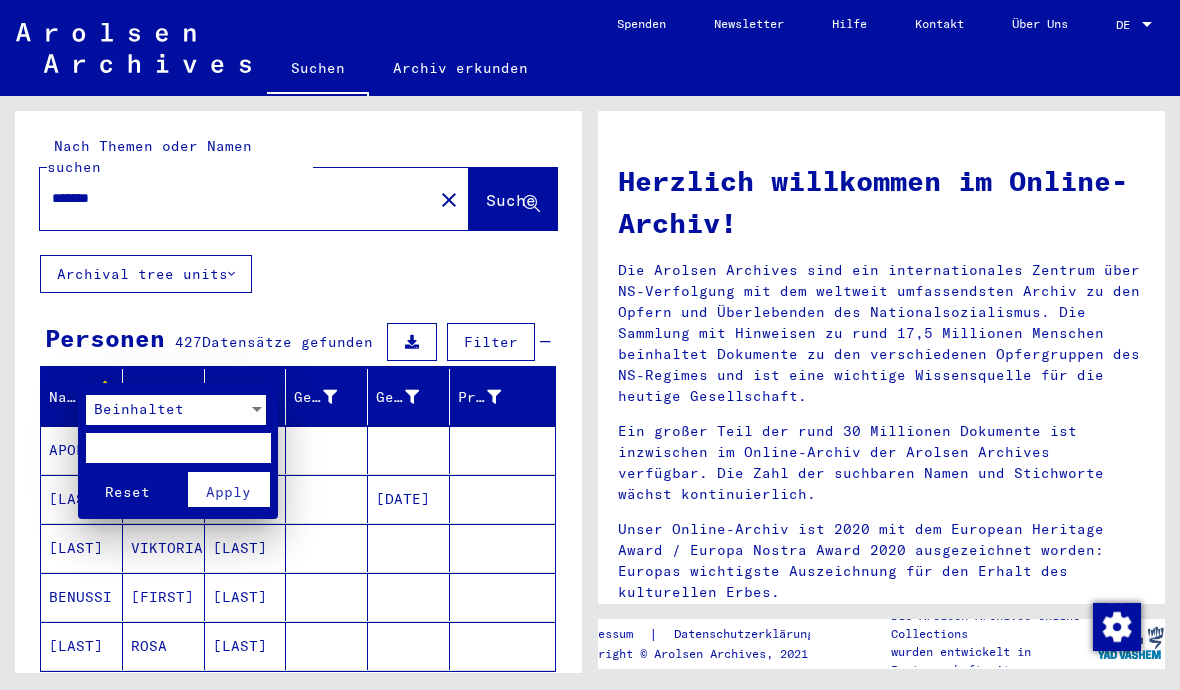 click on "Beinhaltet" at bounding box center (167, 410) 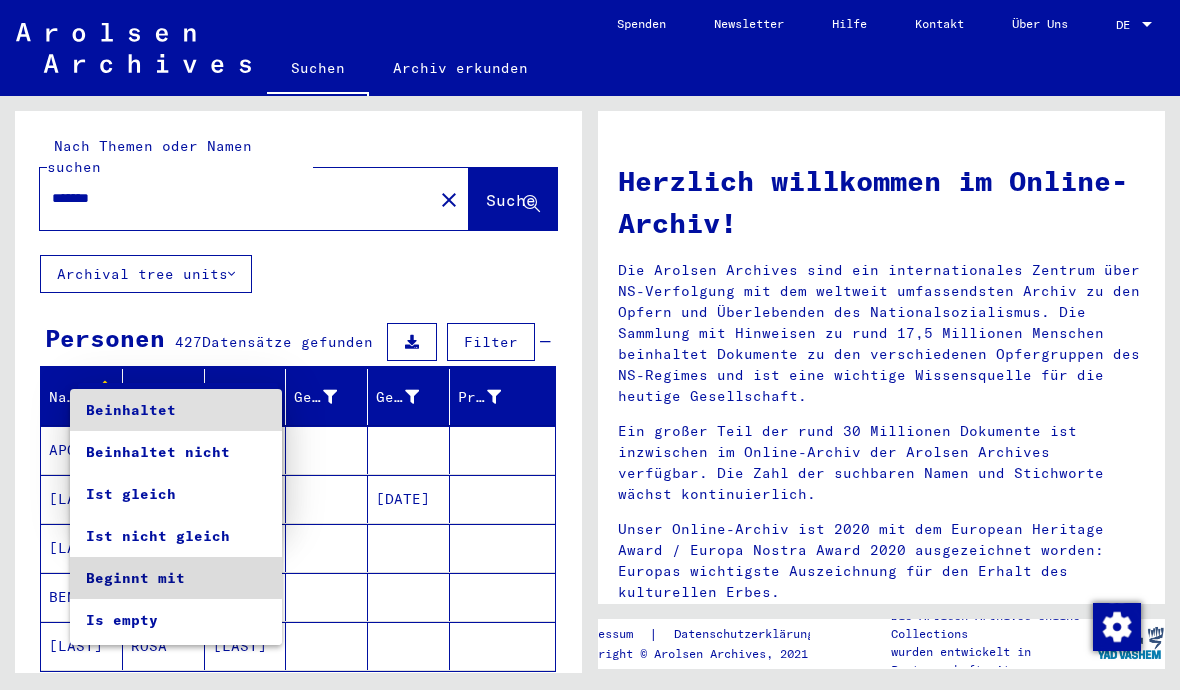 click on "Beginnt mit" at bounding box center (176, 578) 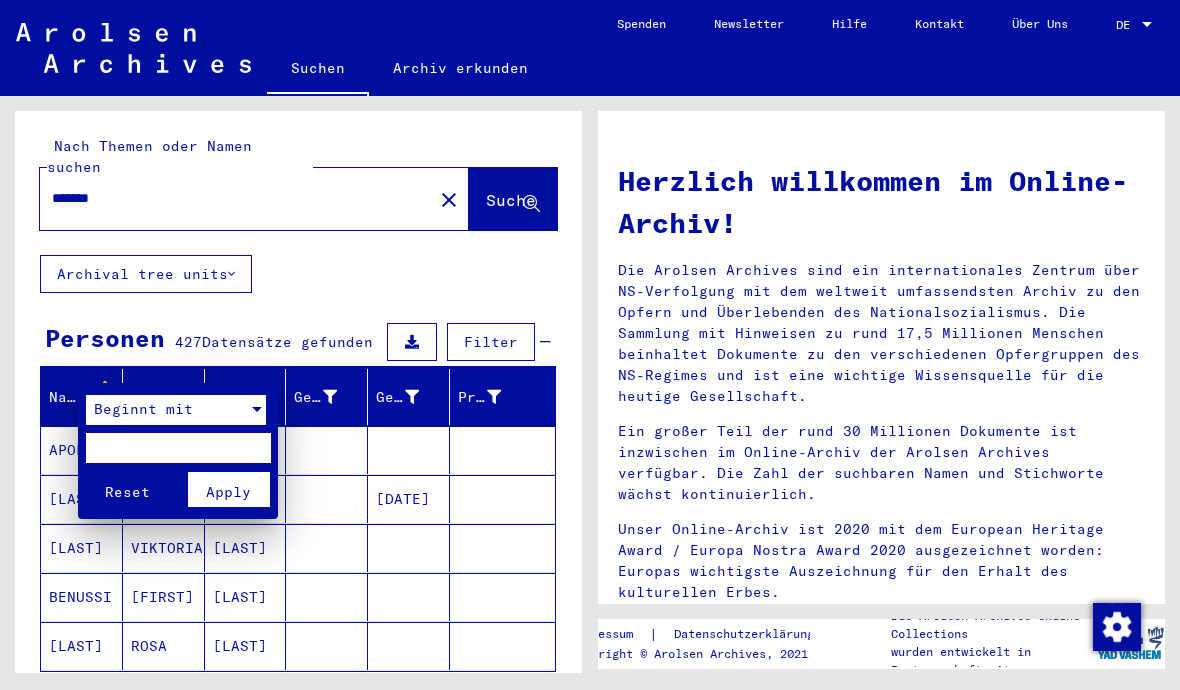 click at bounding box center (178, 448) 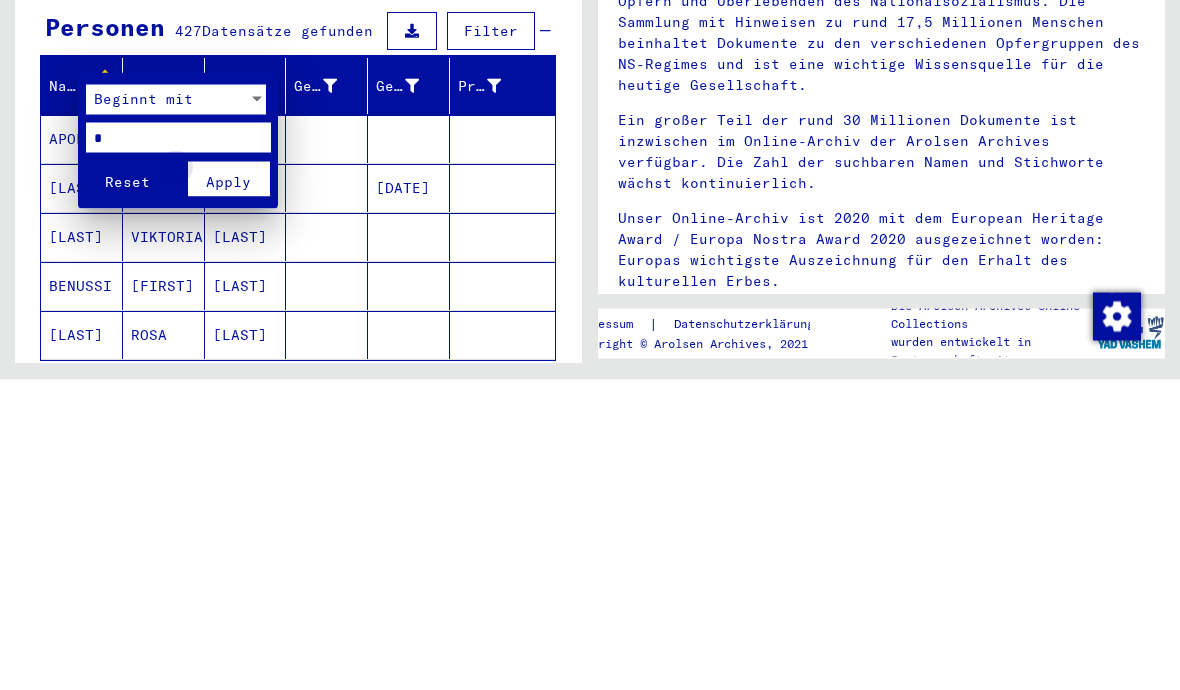 type on "*" 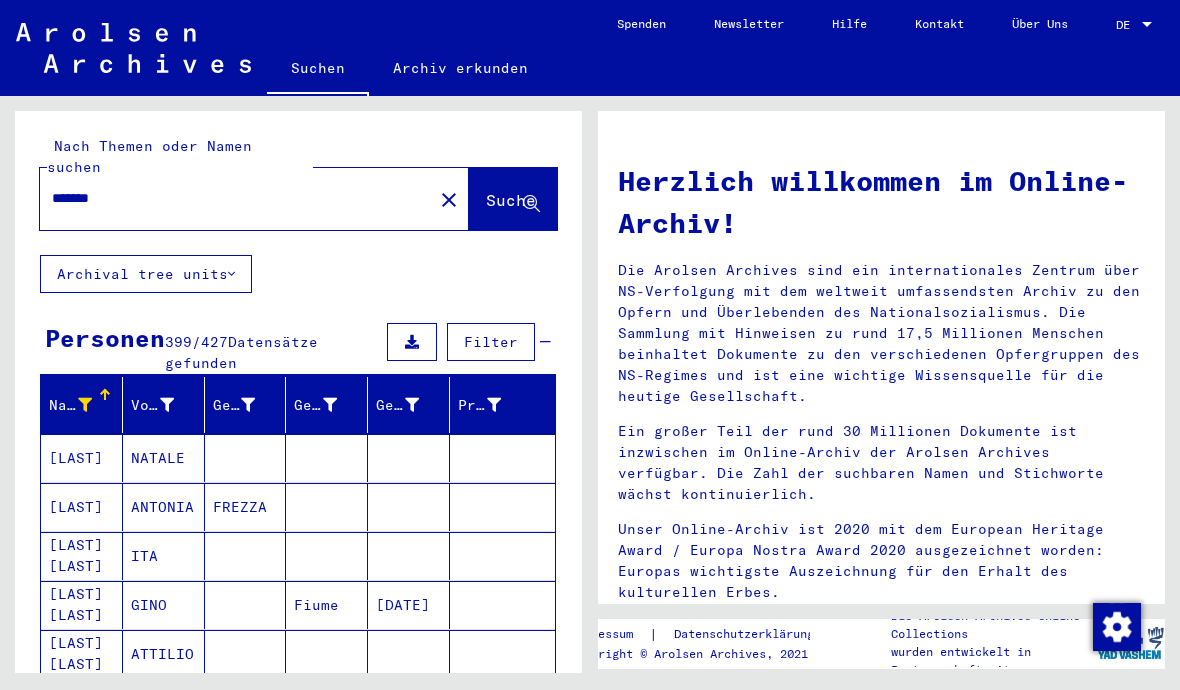click on "Vorname" at bounding box center (152, 405) 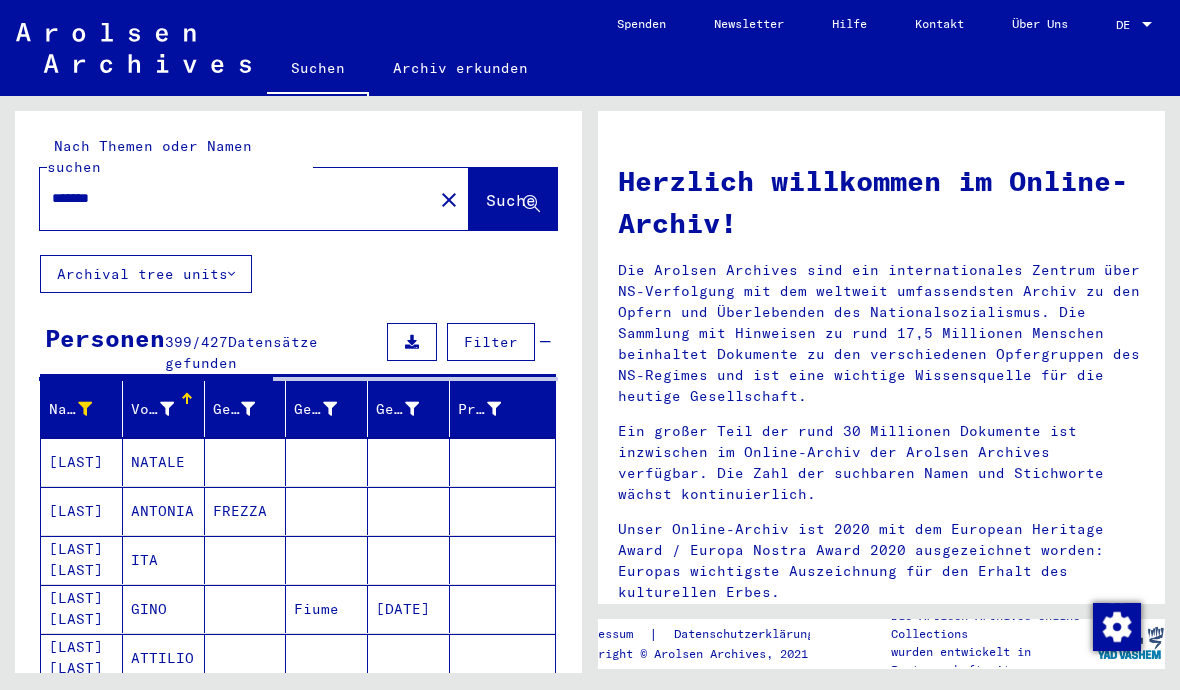 click at bounding box center [167, 409] 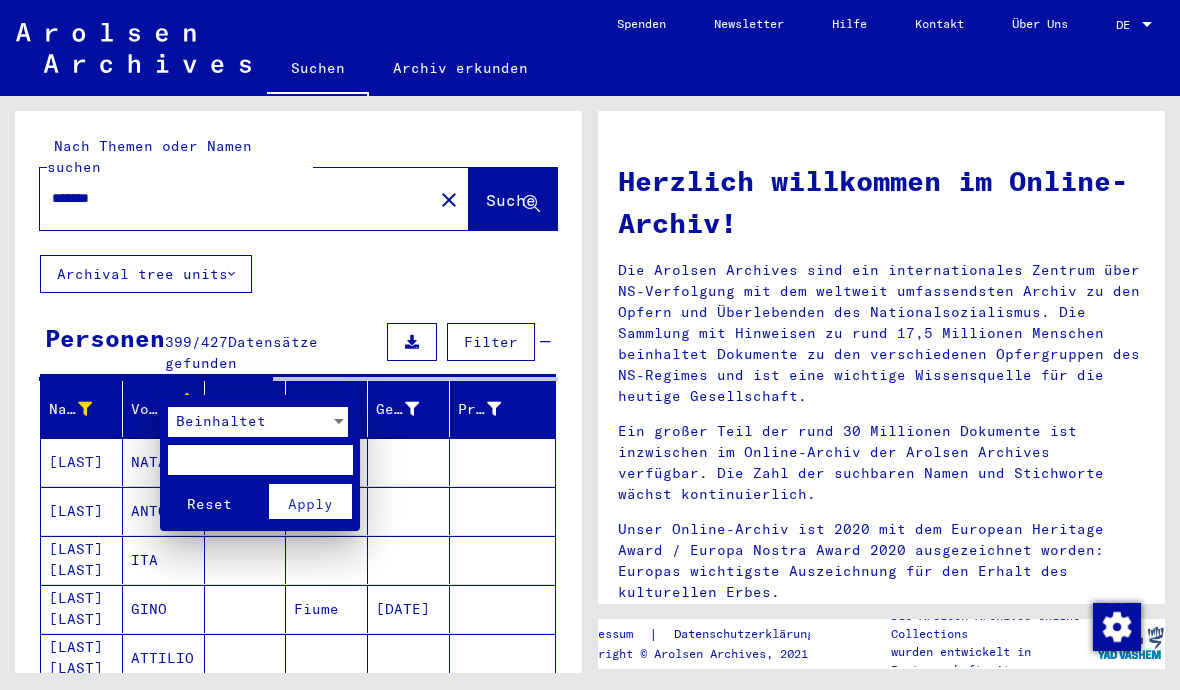 click on "Beinhaltet" at bounding box center (221, 421) 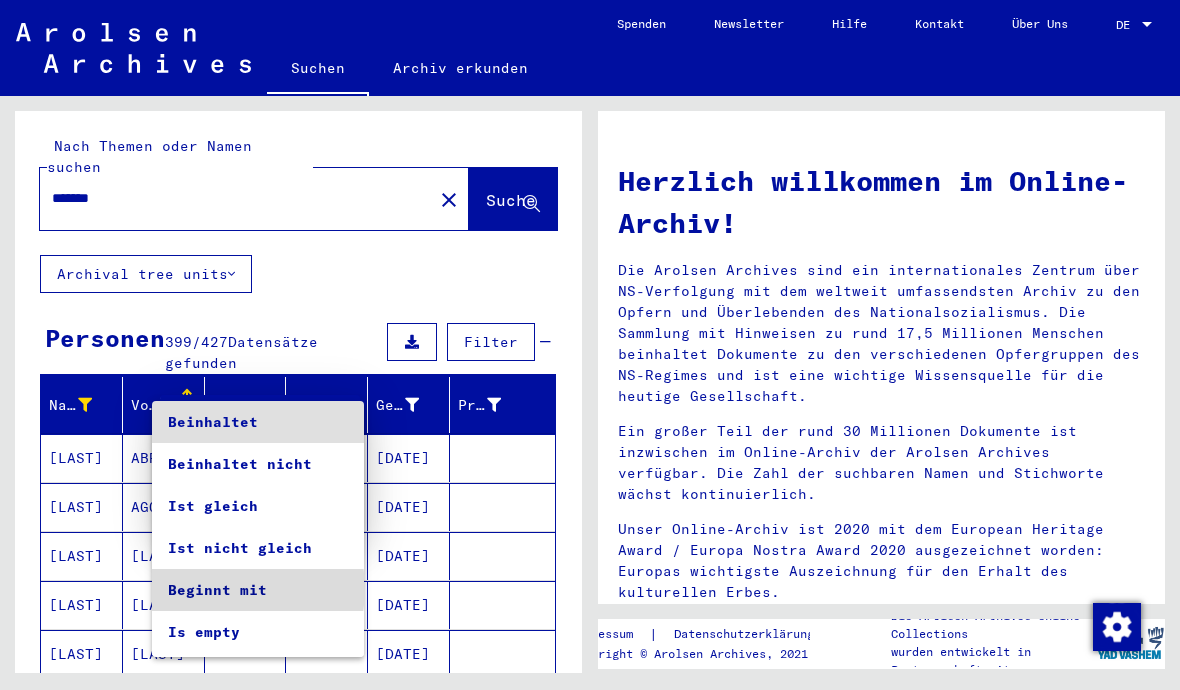 click on "Beginnt mit" at bounding box center [258, 590] 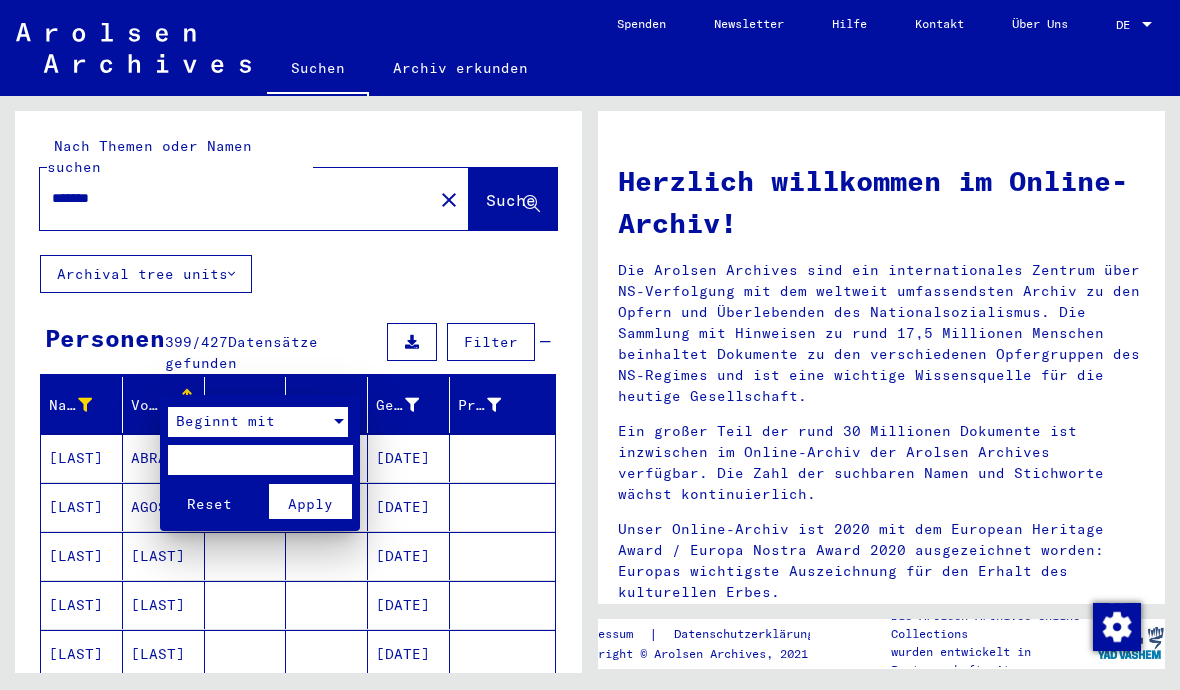 click at bounding box center (260, 460) 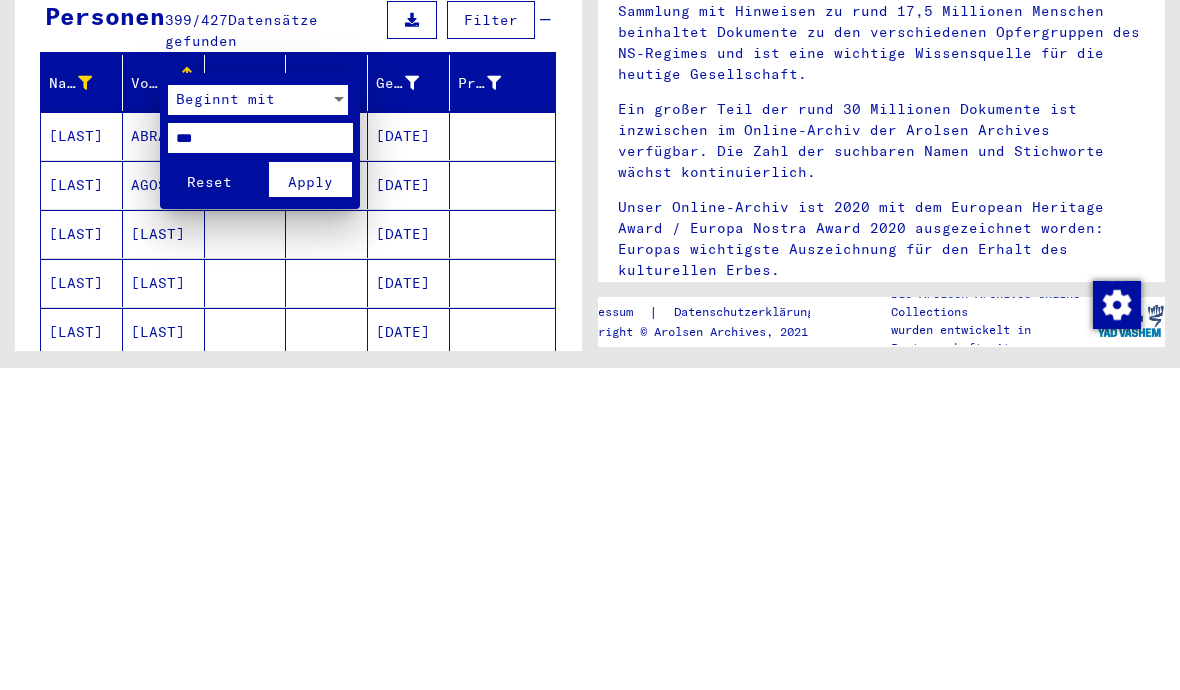 type on "***" 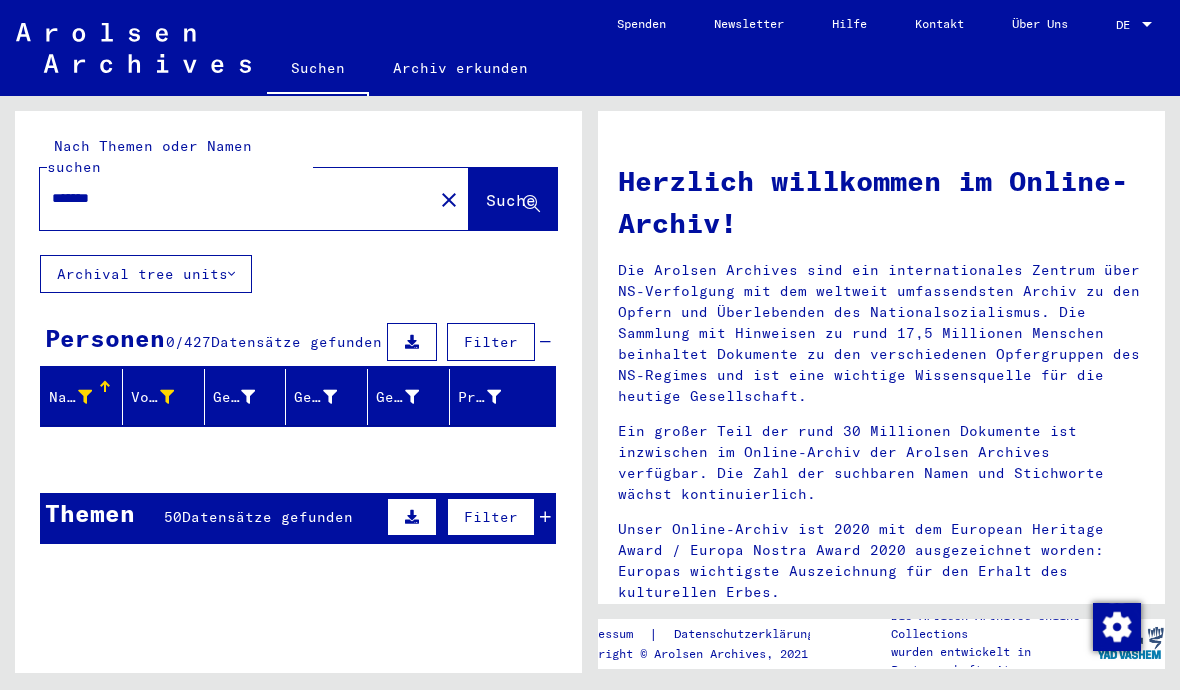 click at bounding box center (167, 397) 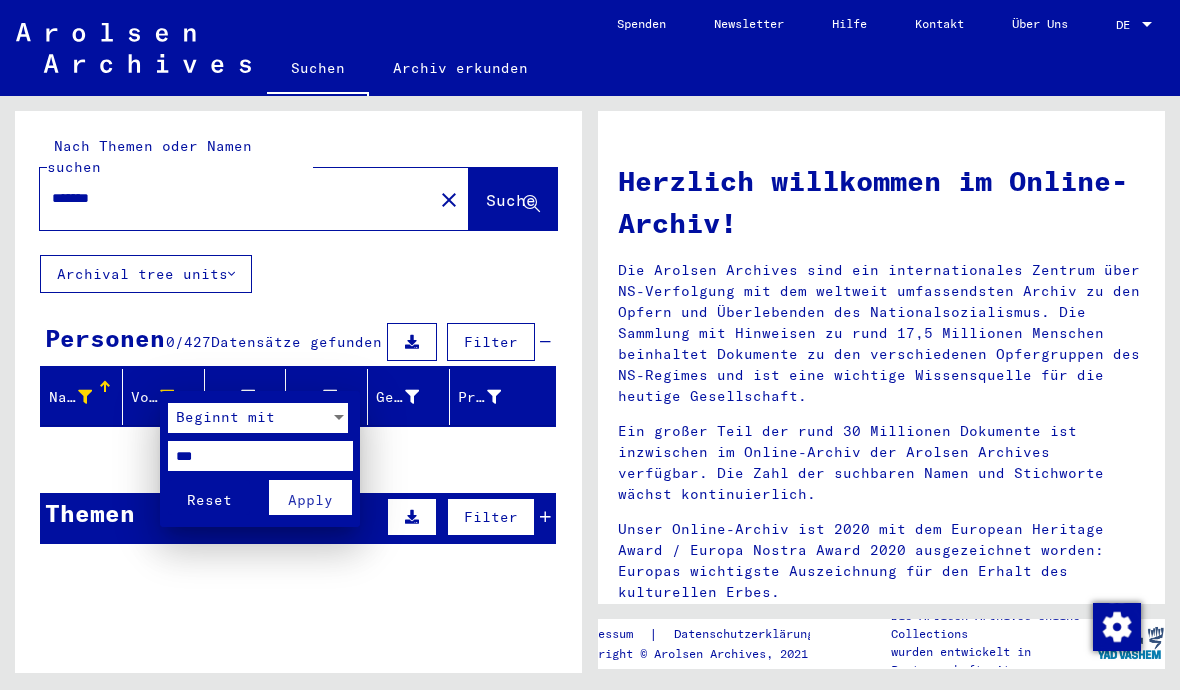 click on "***" at bounding box center [260, 456] 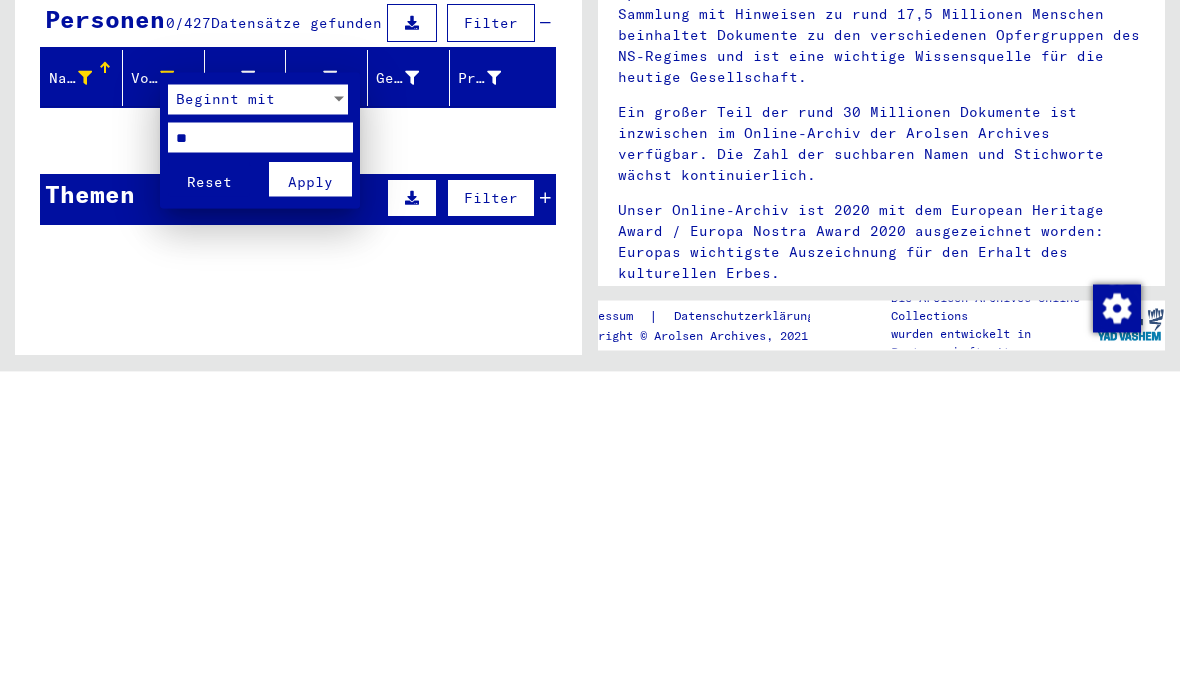type on "*" 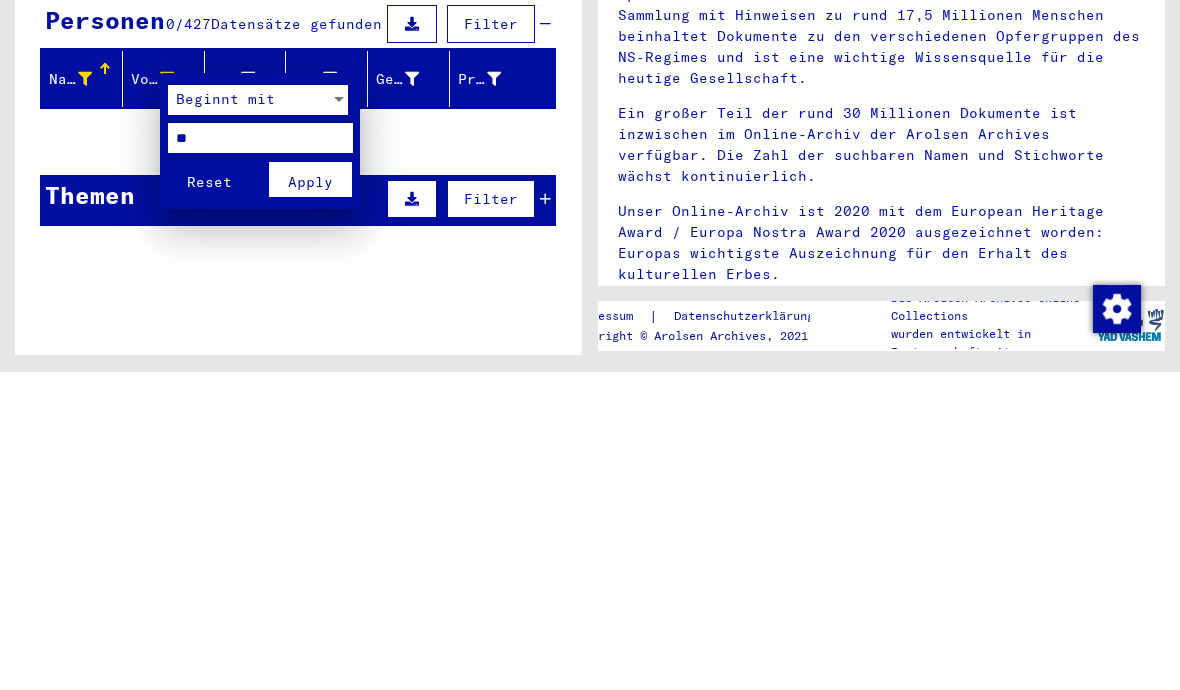type on "**" 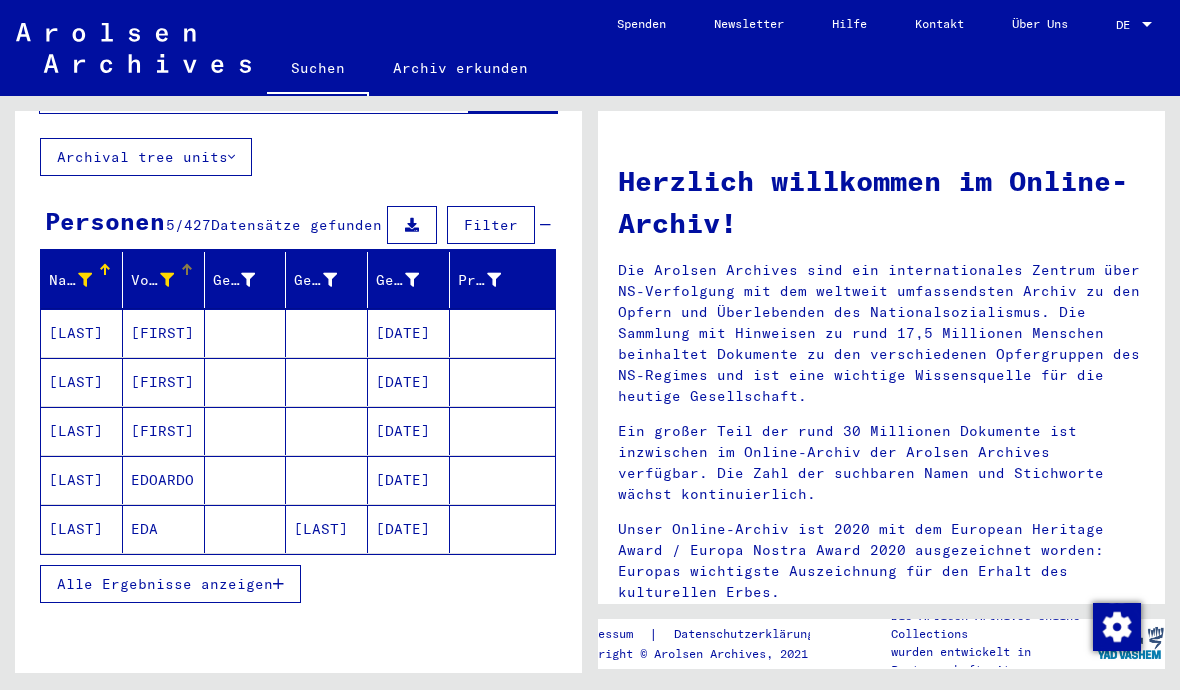 scroll, scrollTop: 118, scrollLeft: 0, axis: vertical 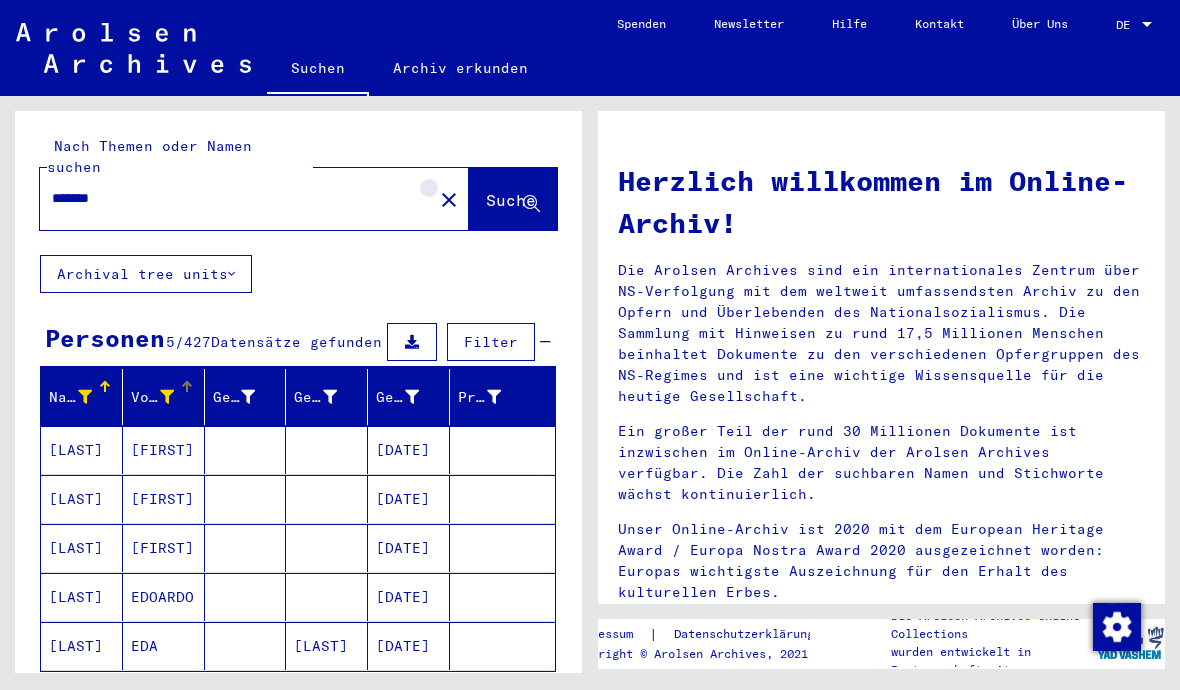 click on "close" 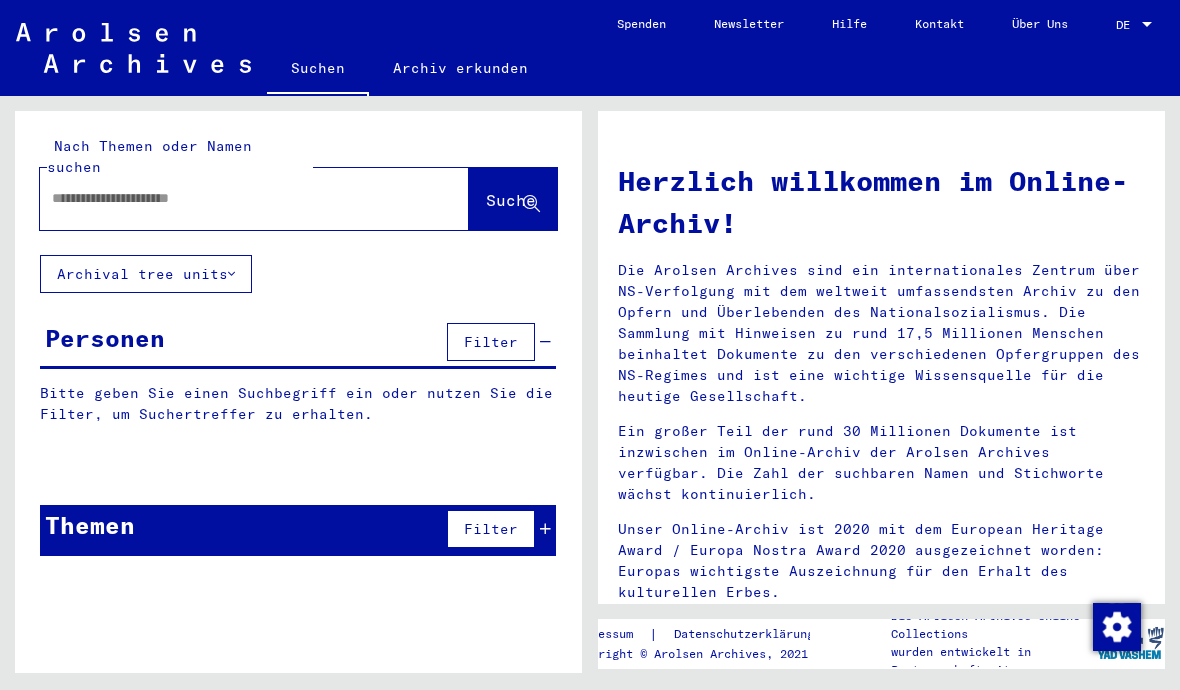 click at bounding box center [230, 198] 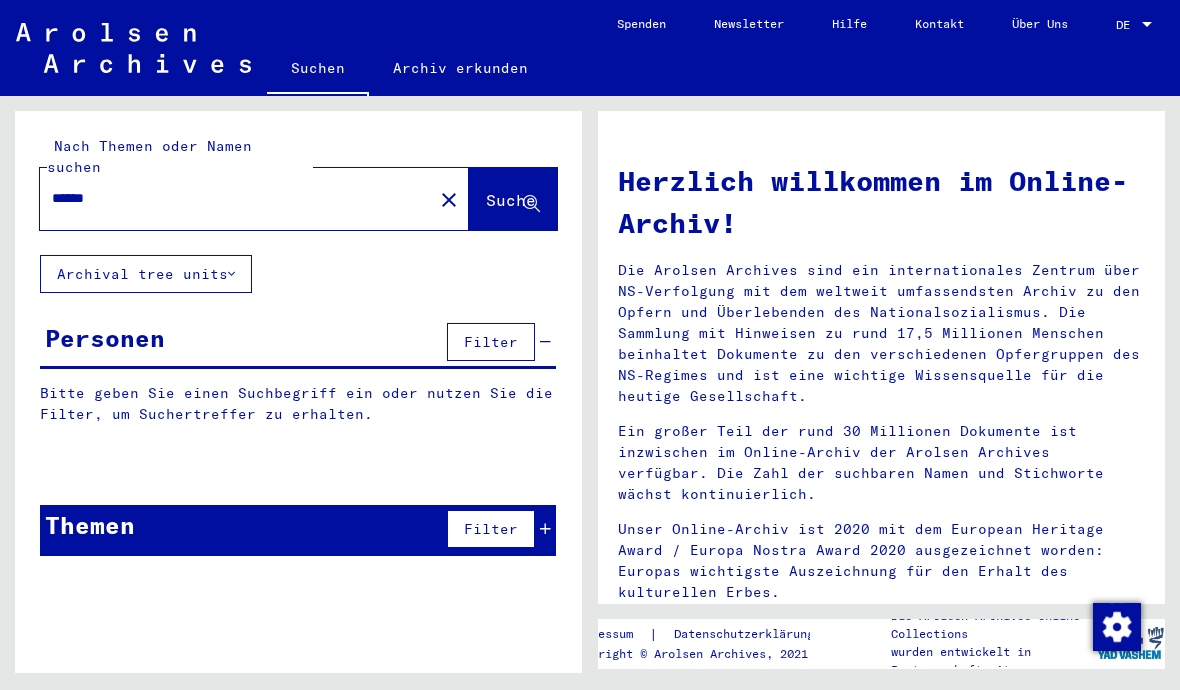 type on "******" 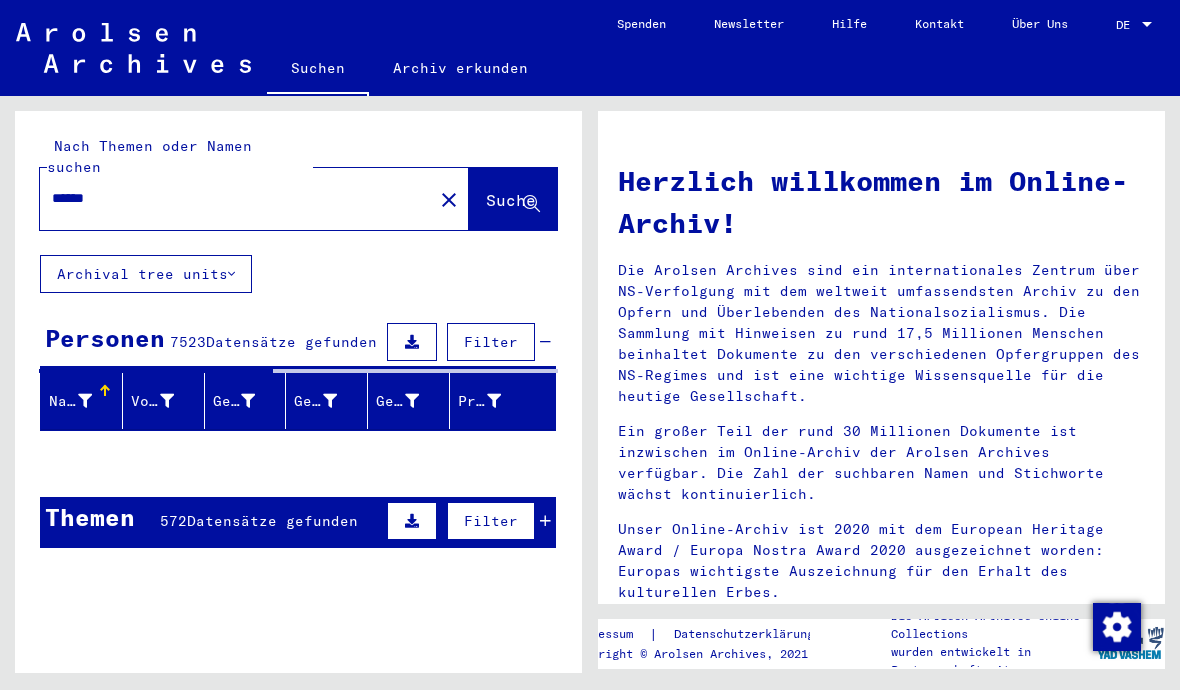 click at bounding box center (85, 401) 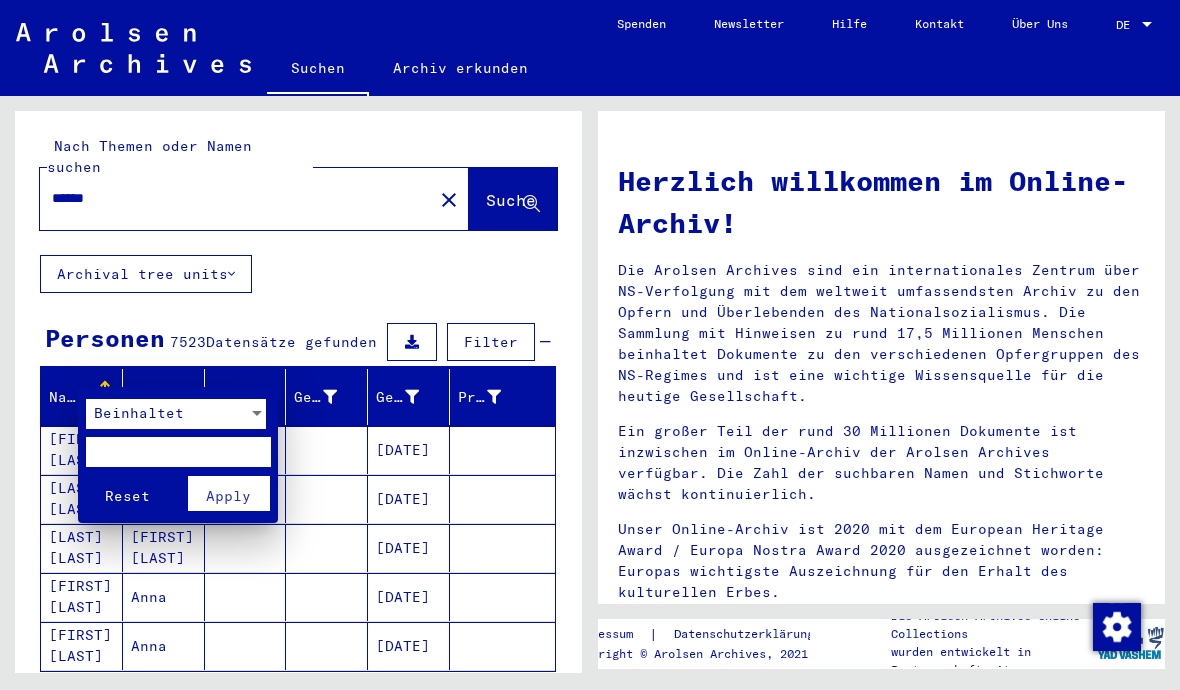click on "Beinhaltet" at bounding box center (139, 413) 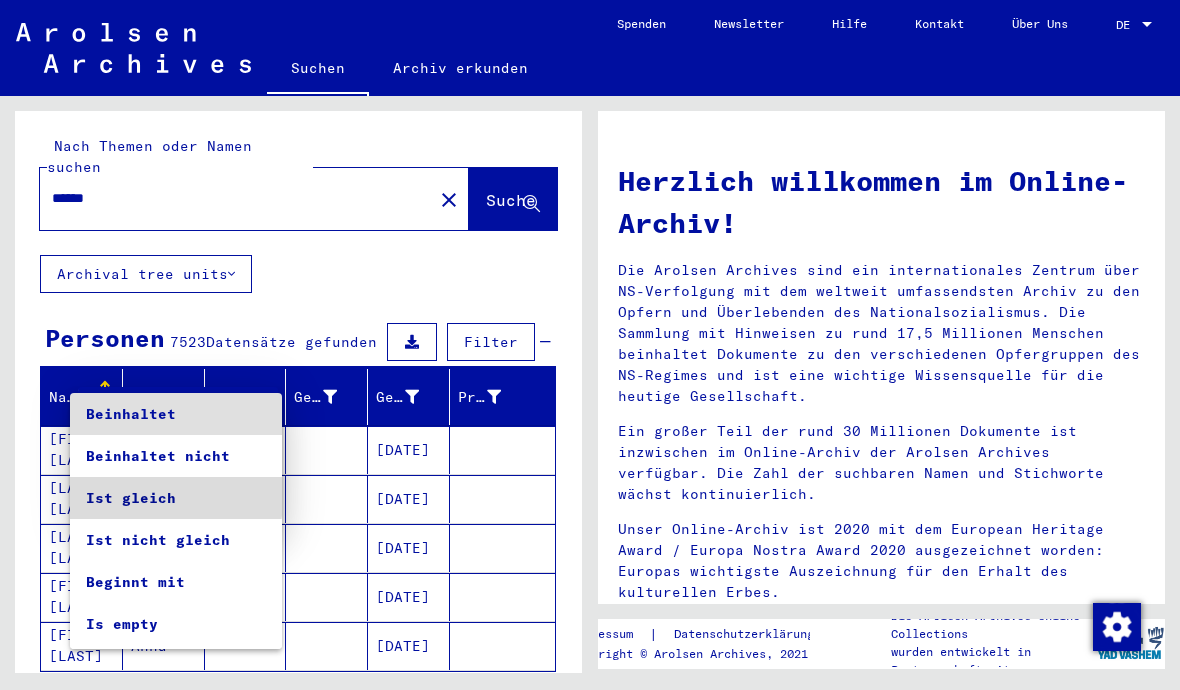 click on "Ist gleich" at bounding box center (176, 498) 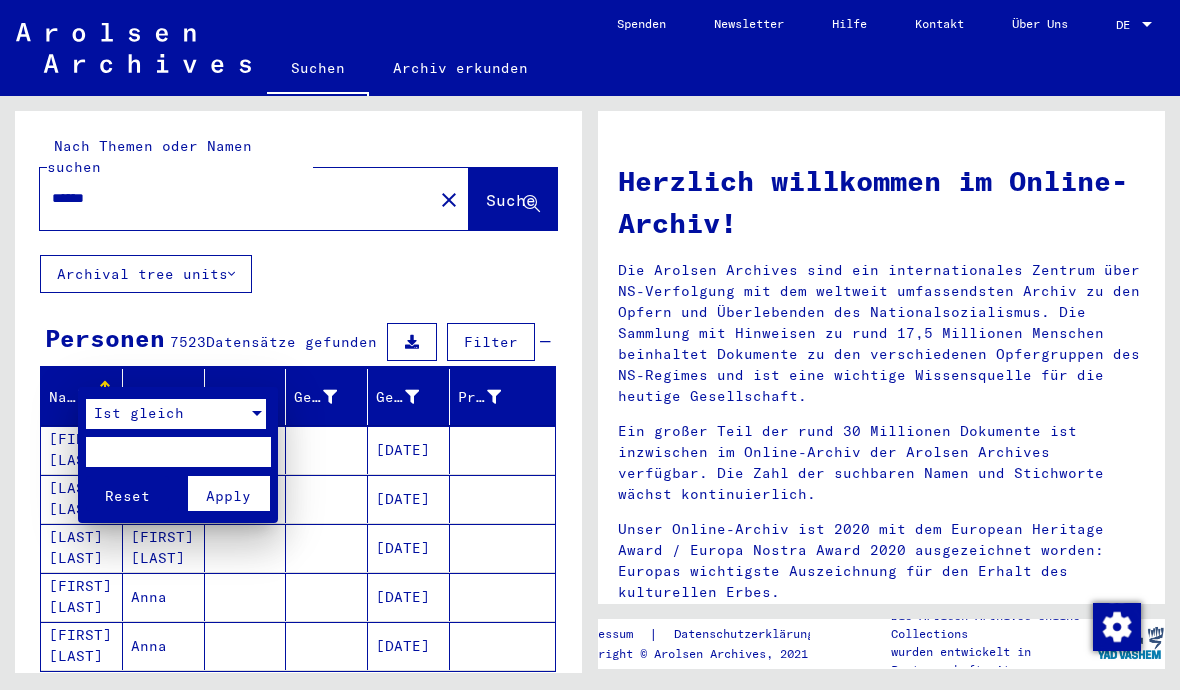 click at bounding box center [178, 452] 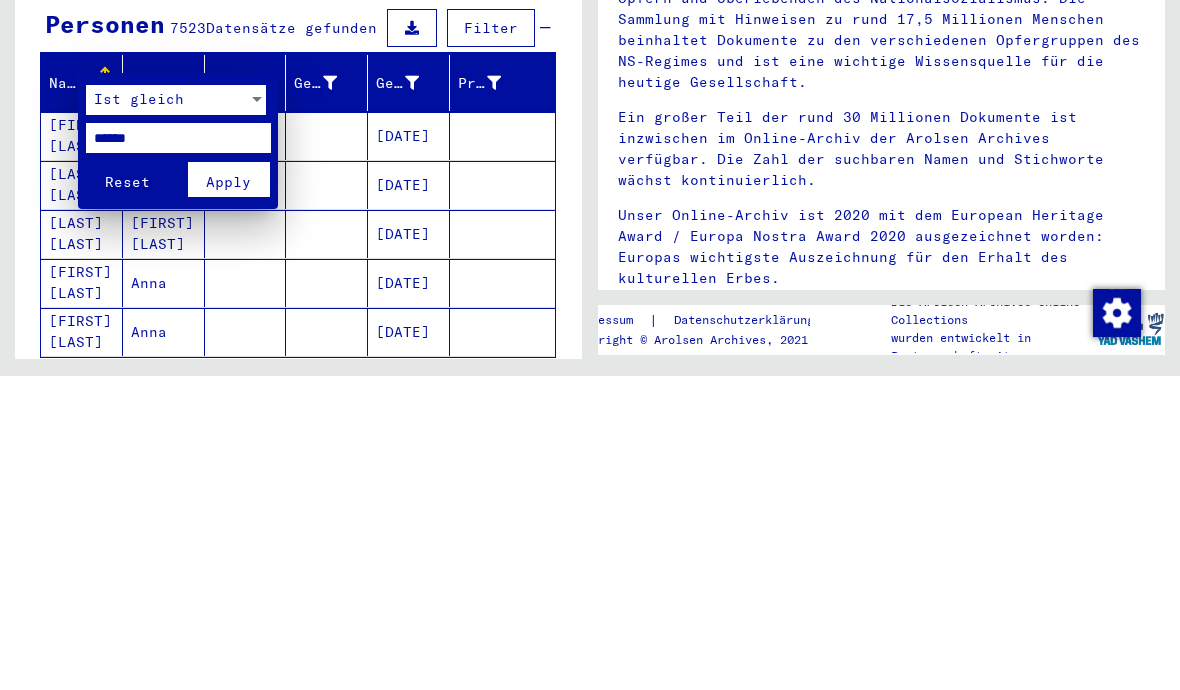 type on "******" 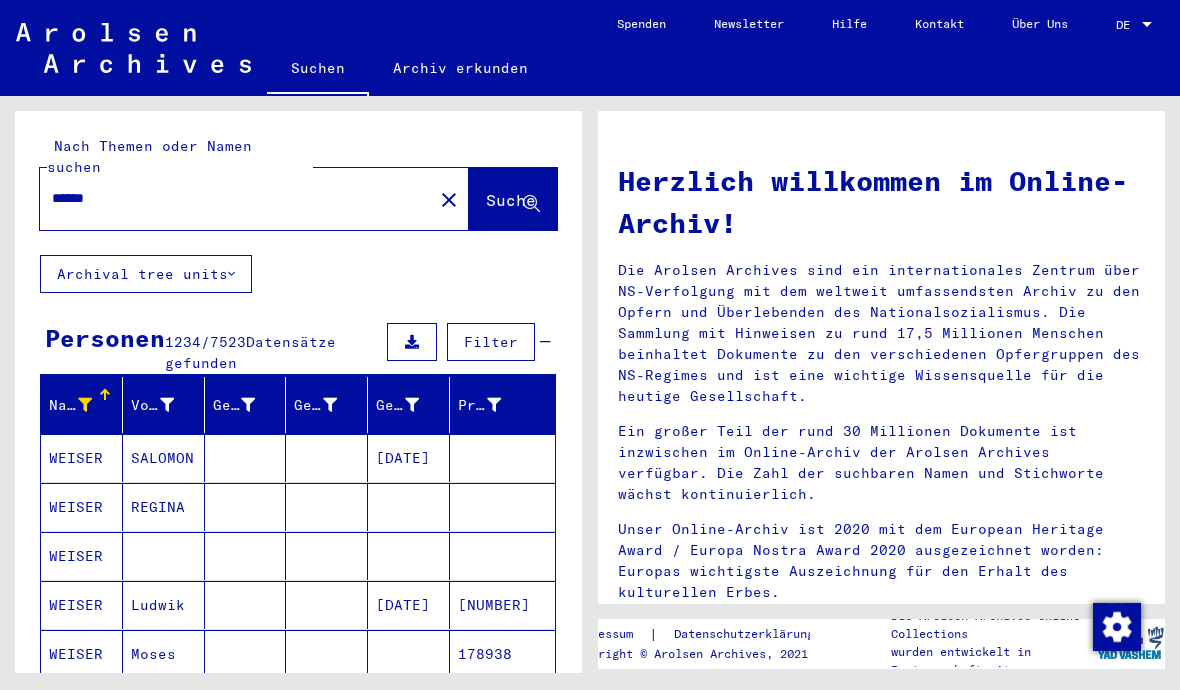 click at bounding box center (167, 405) 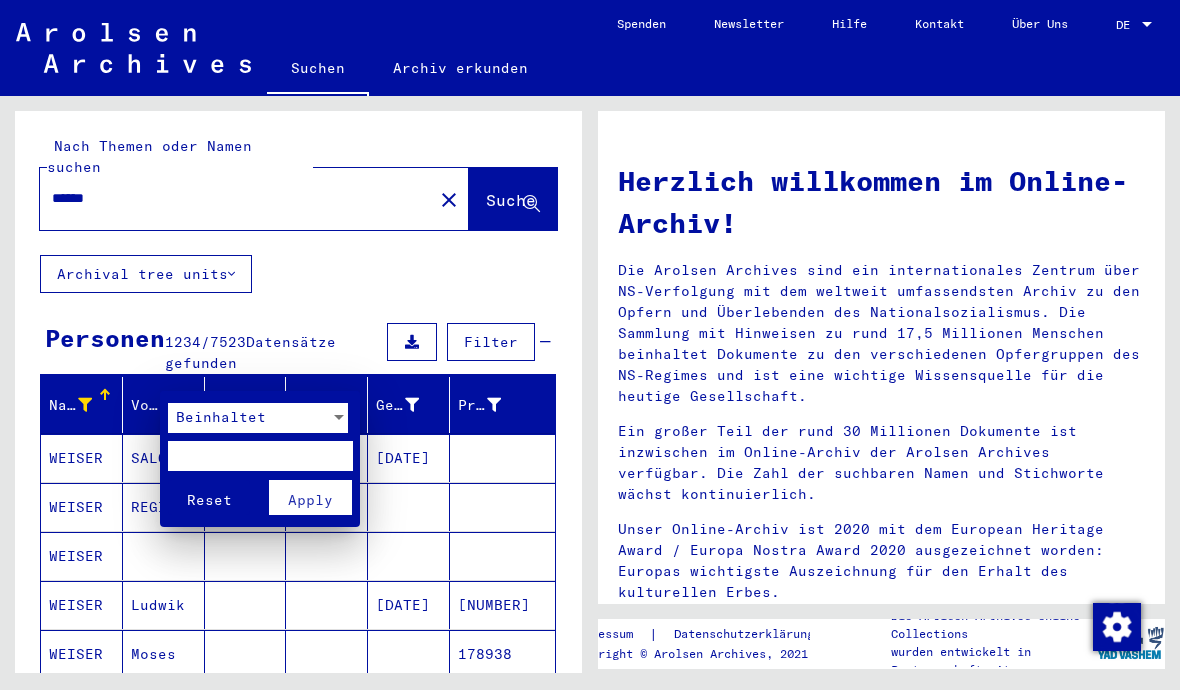 click on "Beinhaltet Reset Apply" at bounding box center [260, 459] 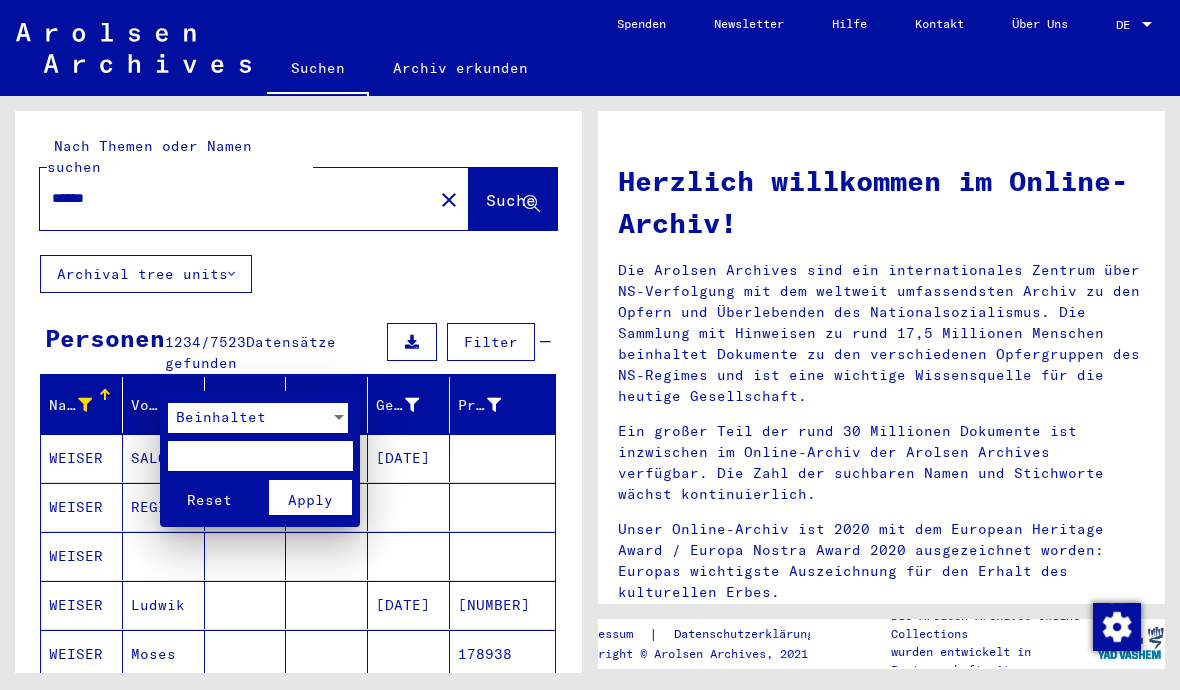 click on "Beinhaltet" at bounding box center (221, 417) 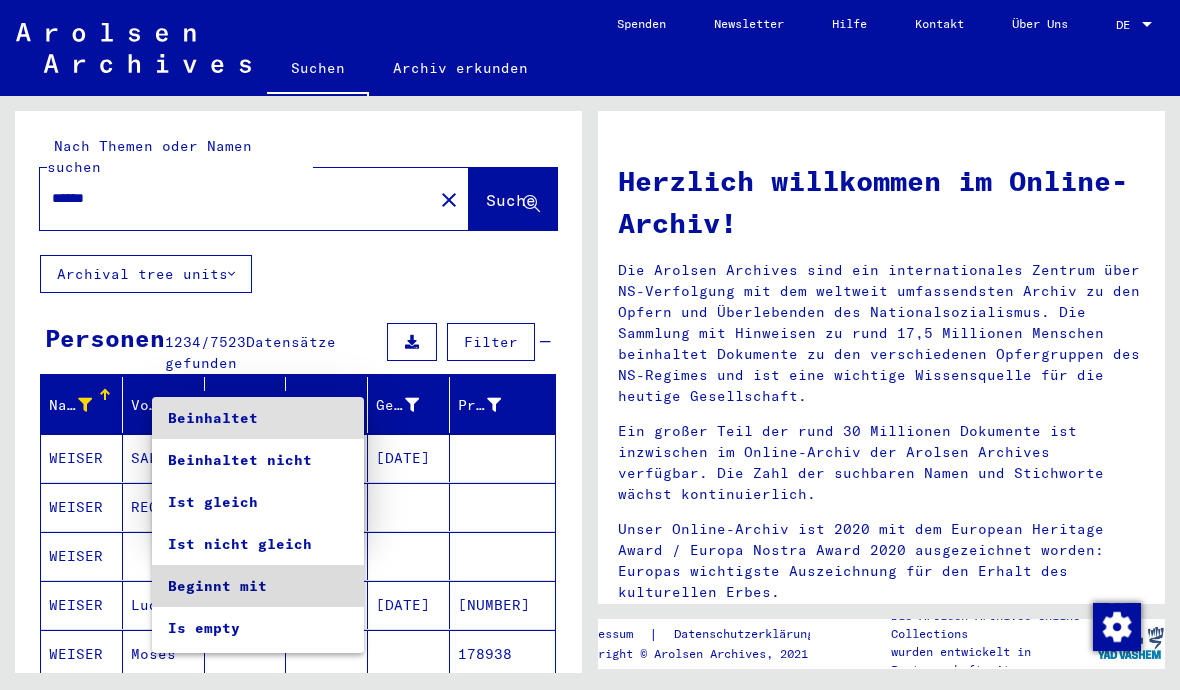 click on "Beginnt mit" at bounding box center [258, 586] 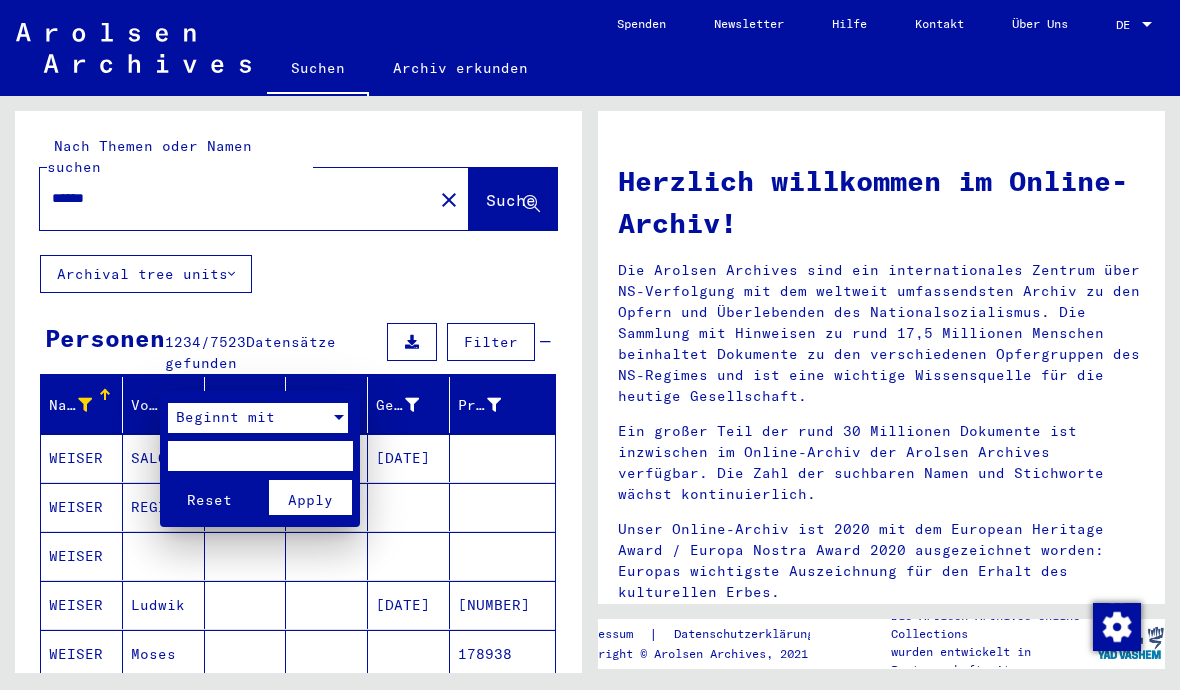 click at bounding box center [260, 456] 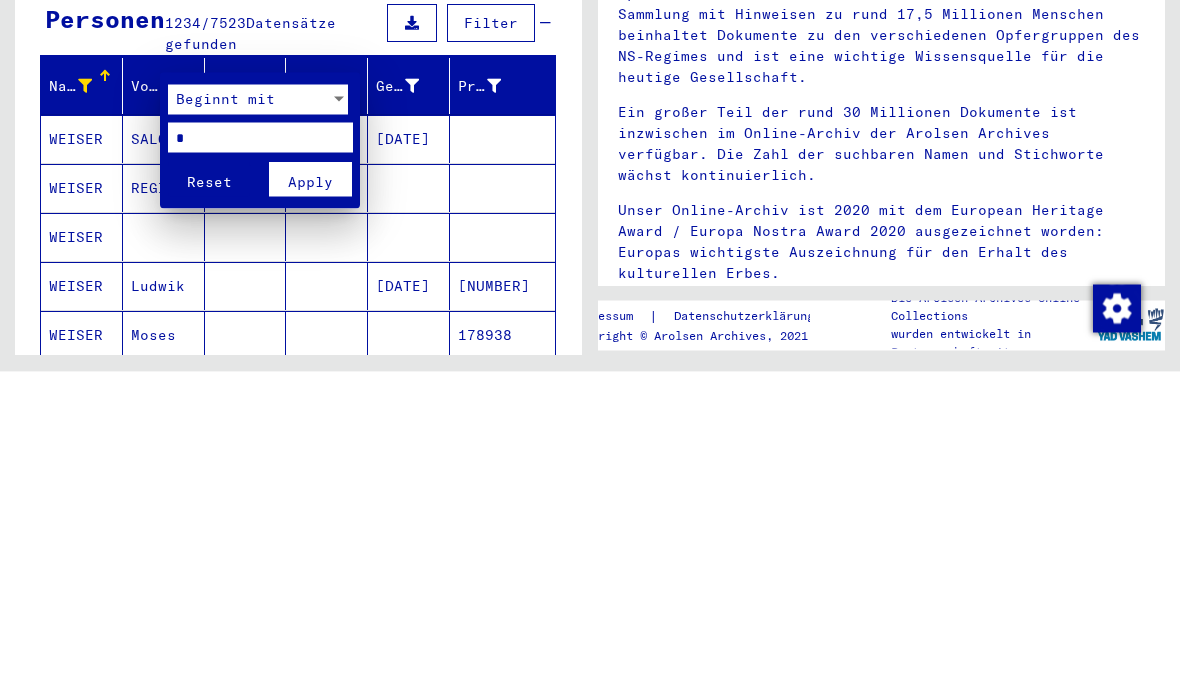 type on "*" 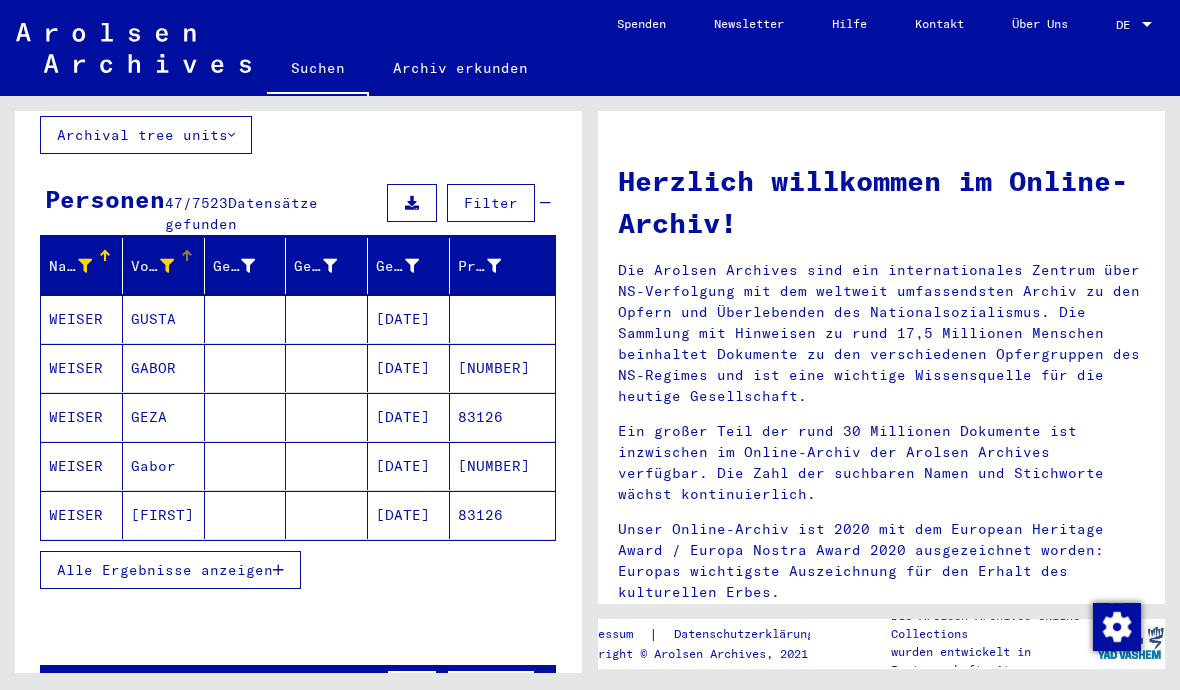 scroll, scrollTop: 165, scrollLeft: 0, axis: vertical 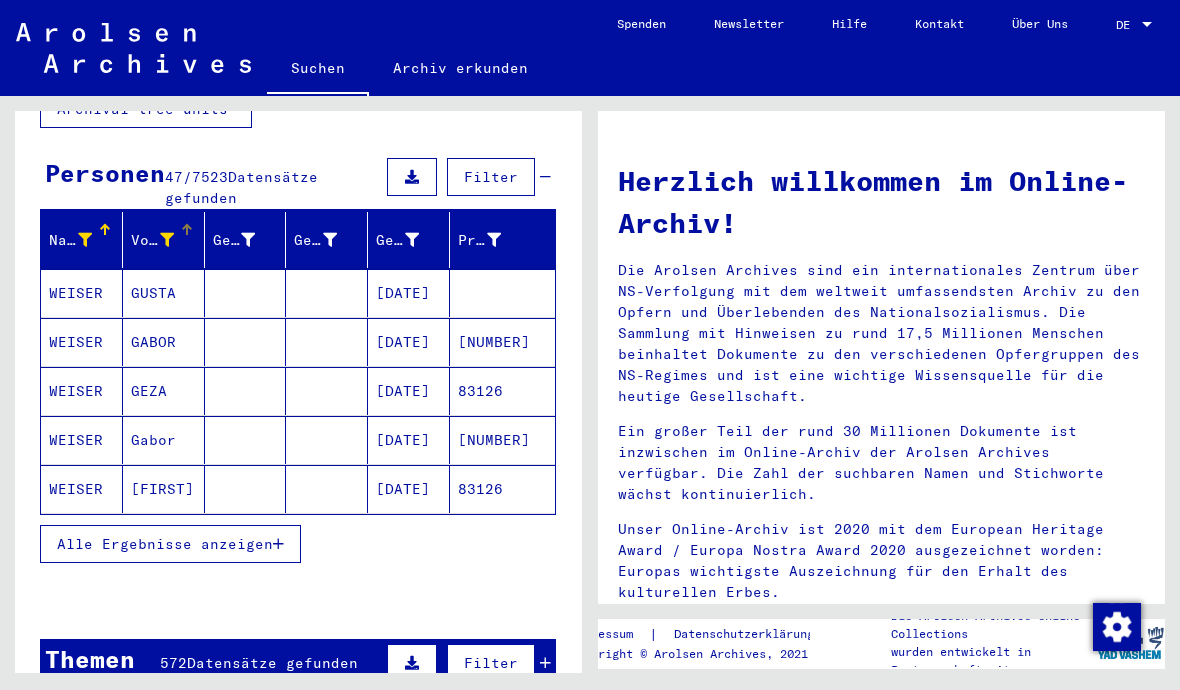 click on "Alle Ergebnisse anzeigen" at bounding box center [165, 544] 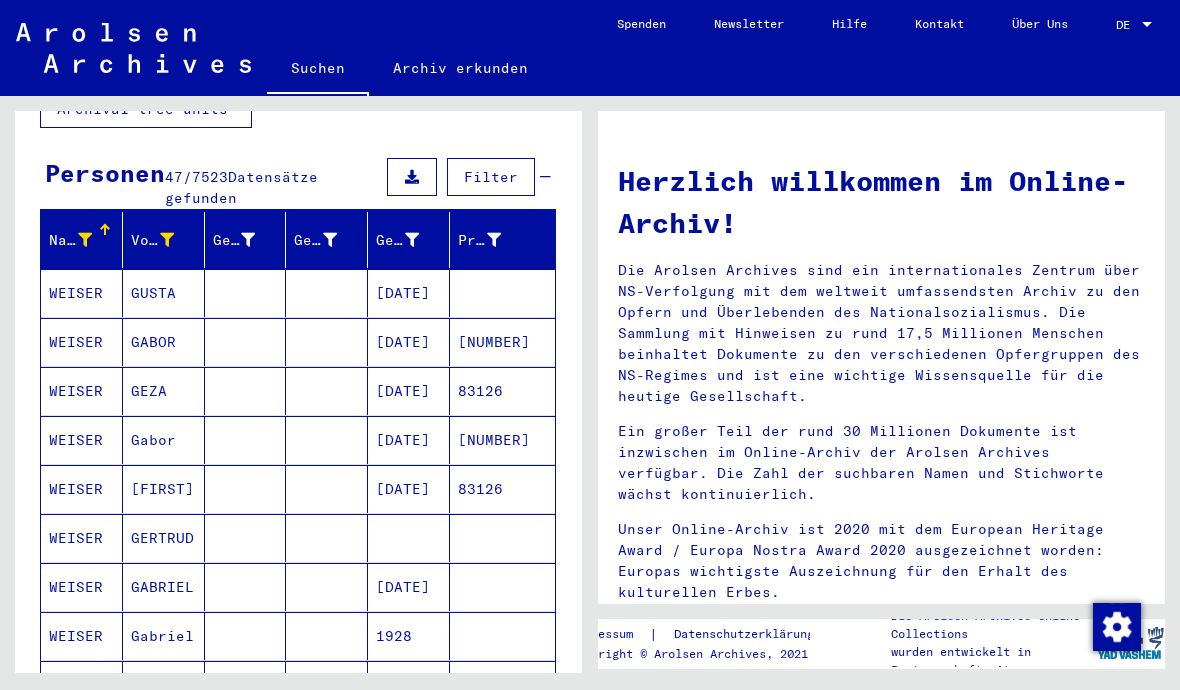 click at bounding box center [502, 342] 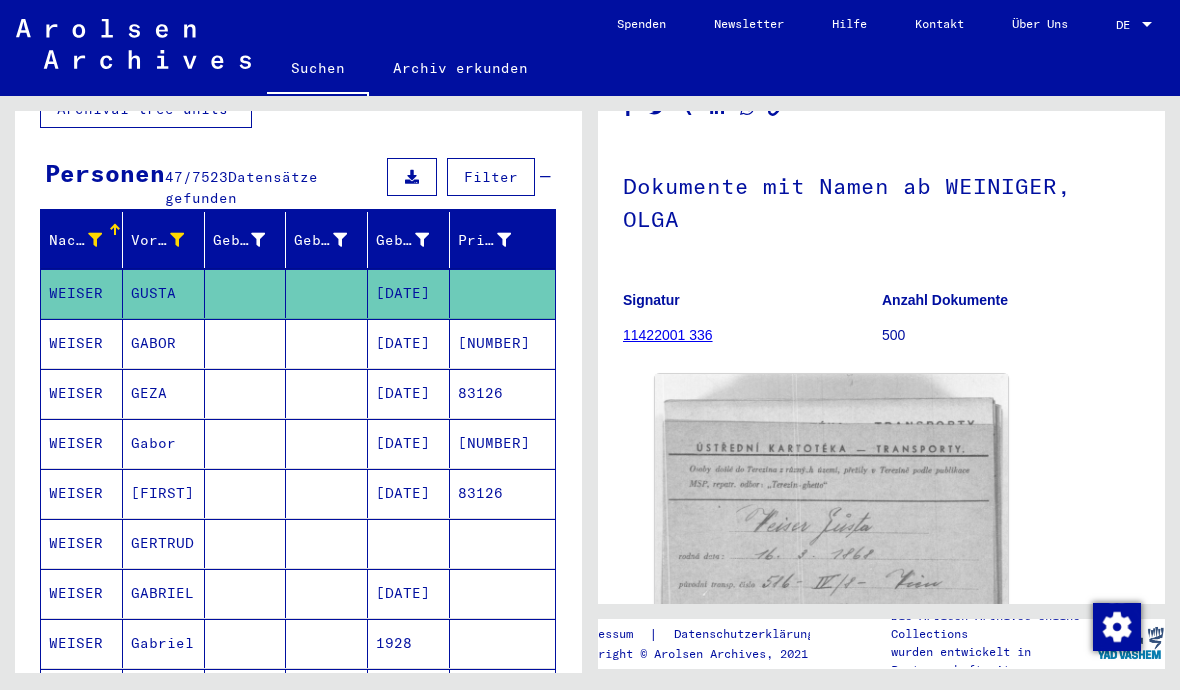 scroll, scrollTop: 160, scrollLeft: 0, axis: vertical 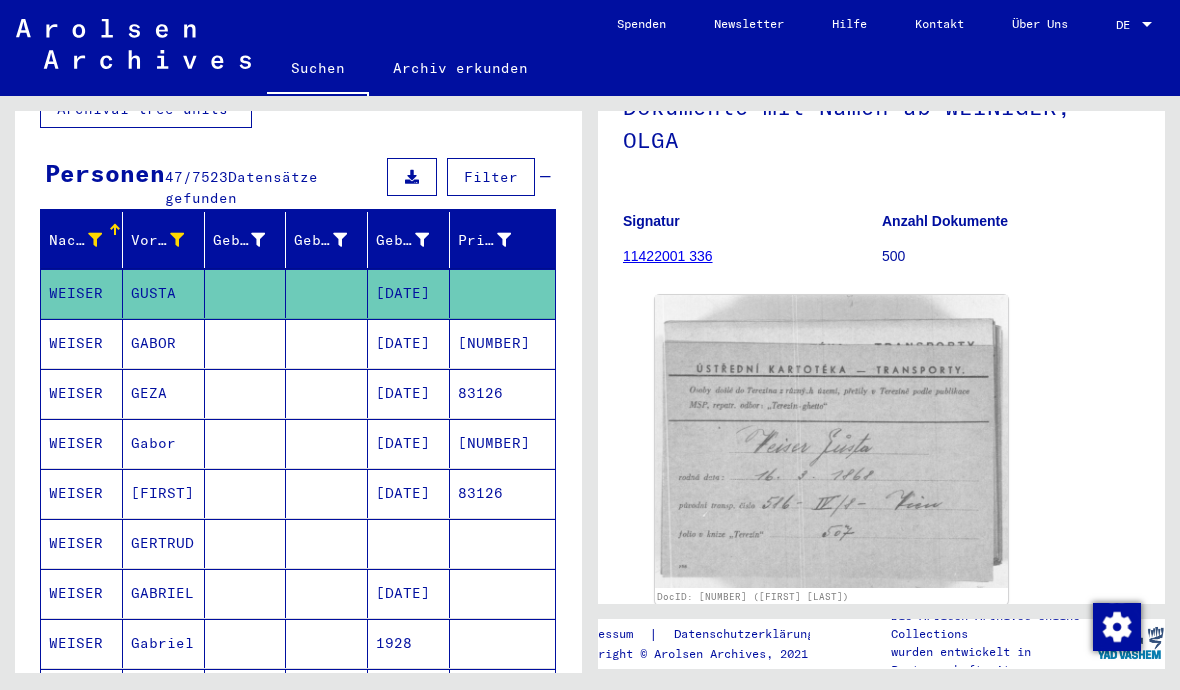 click 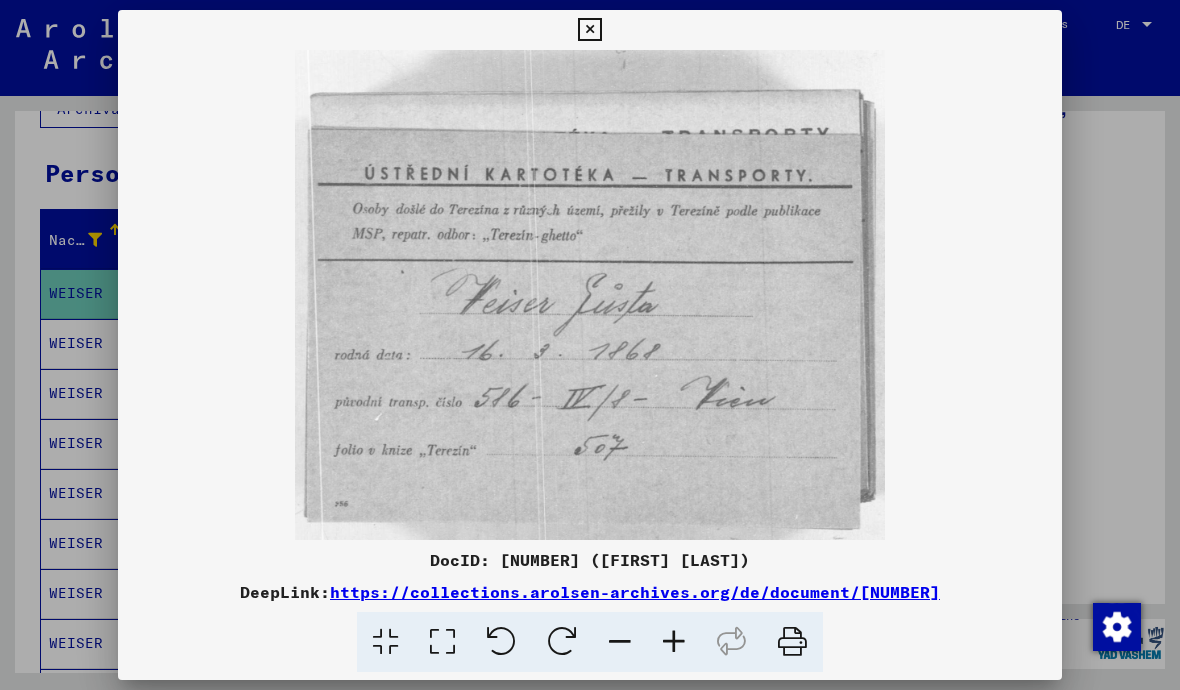 click at bounding box center (589, 30) 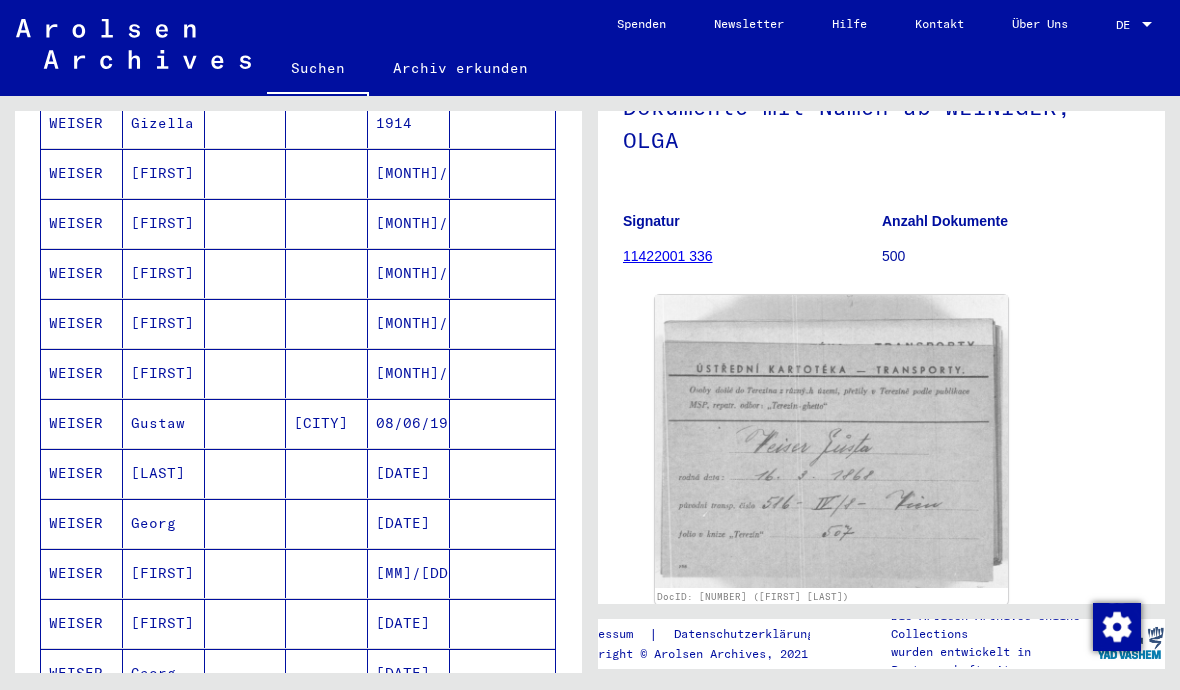 scroll, scrollTop: 998, scrollLeft: 0, axis: vertical 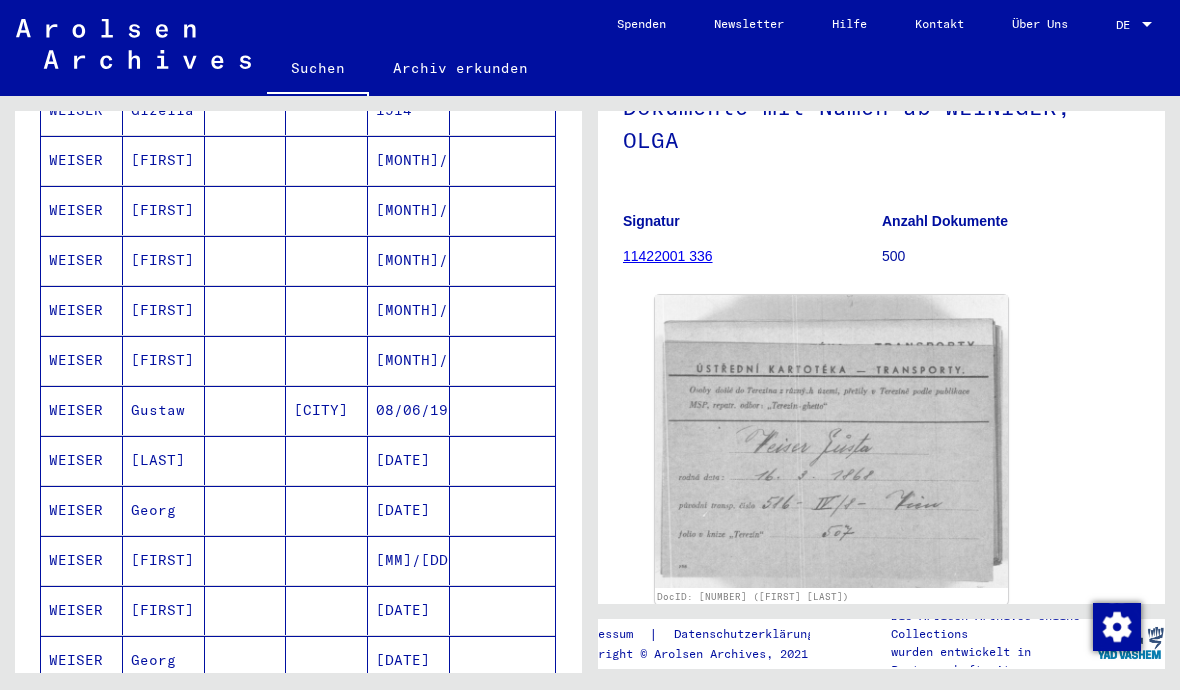 click at bounding box center [502, 510] 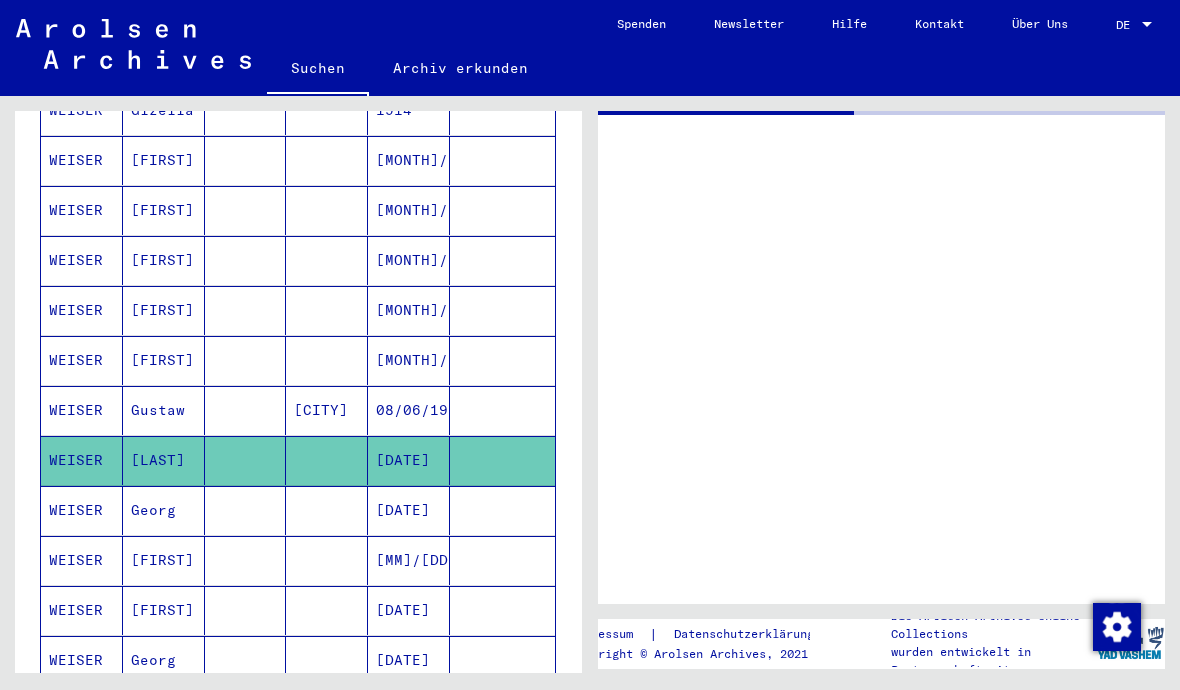 scroll, scrollTop: 0, scrollLeft: 0, axis: both 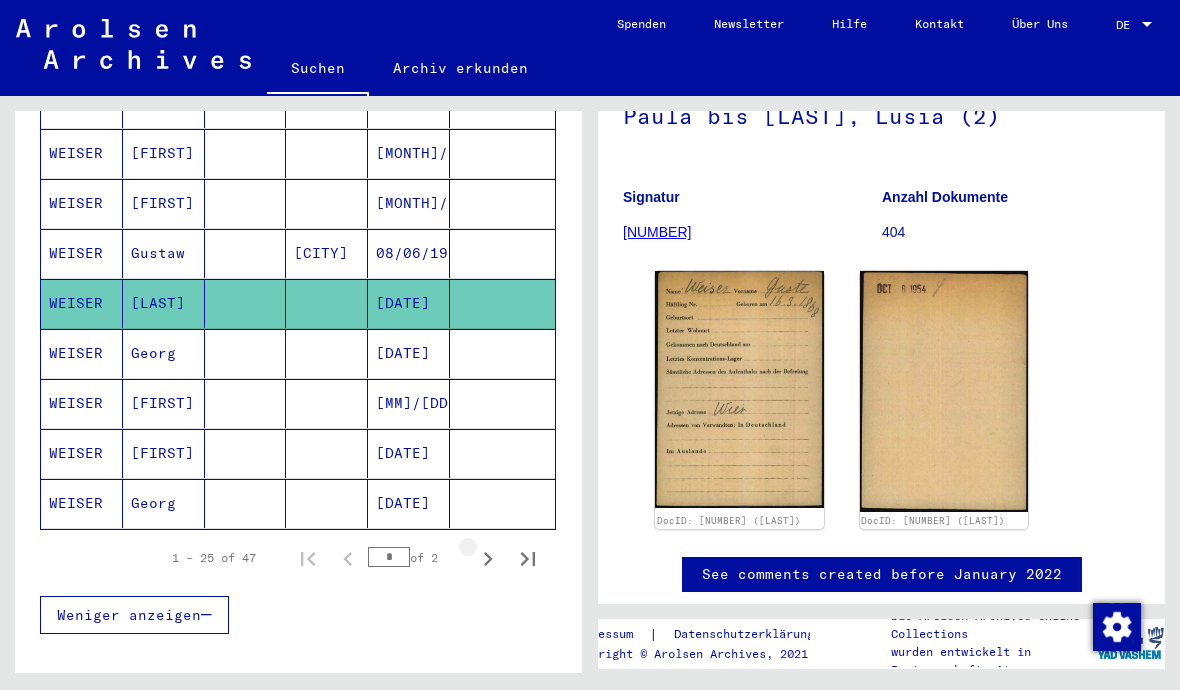 click 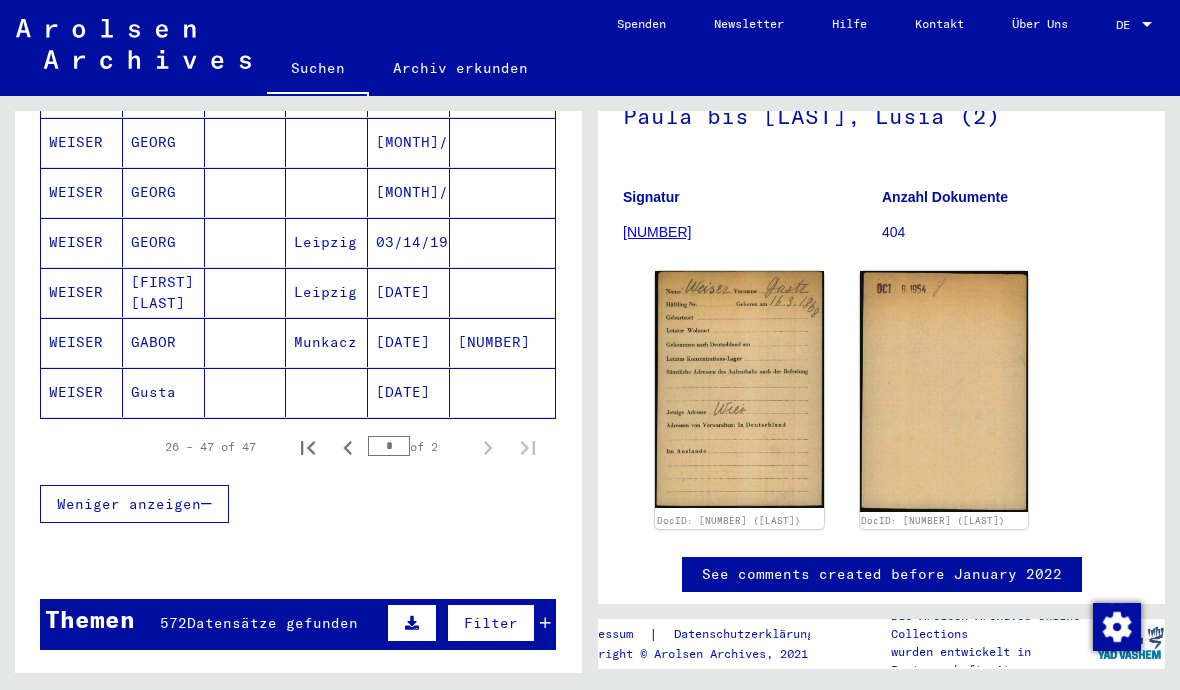 scroll, scrollTop: 1115, scrollLeft: 0, axis: vertical 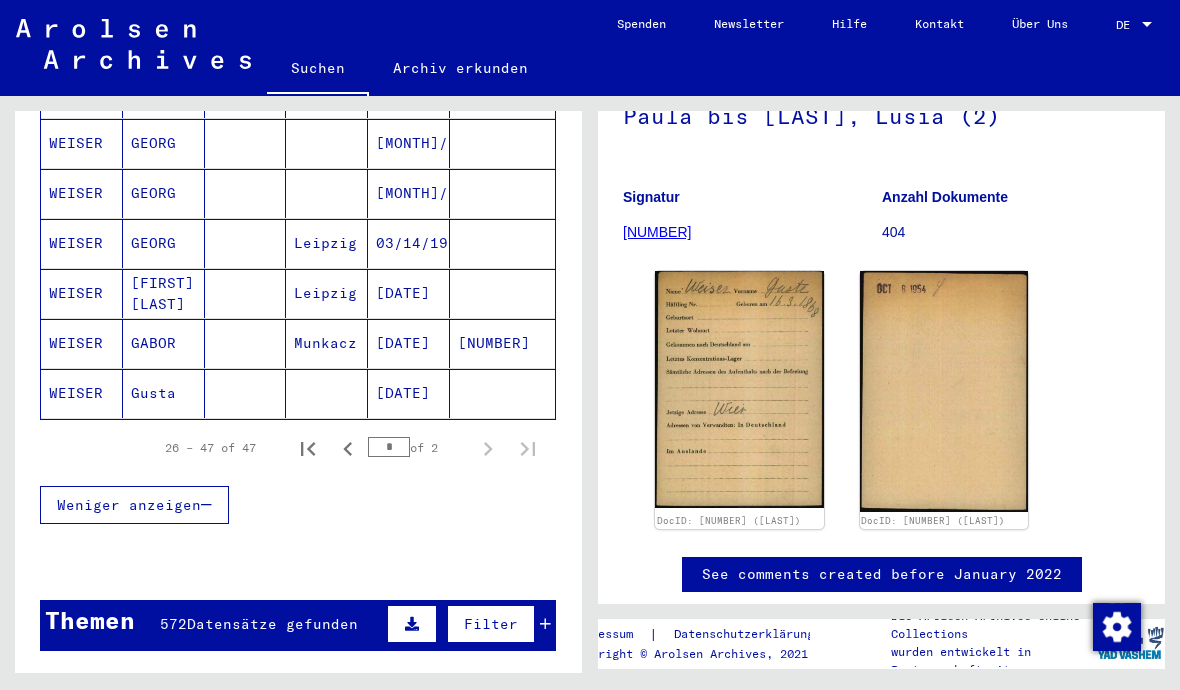 click 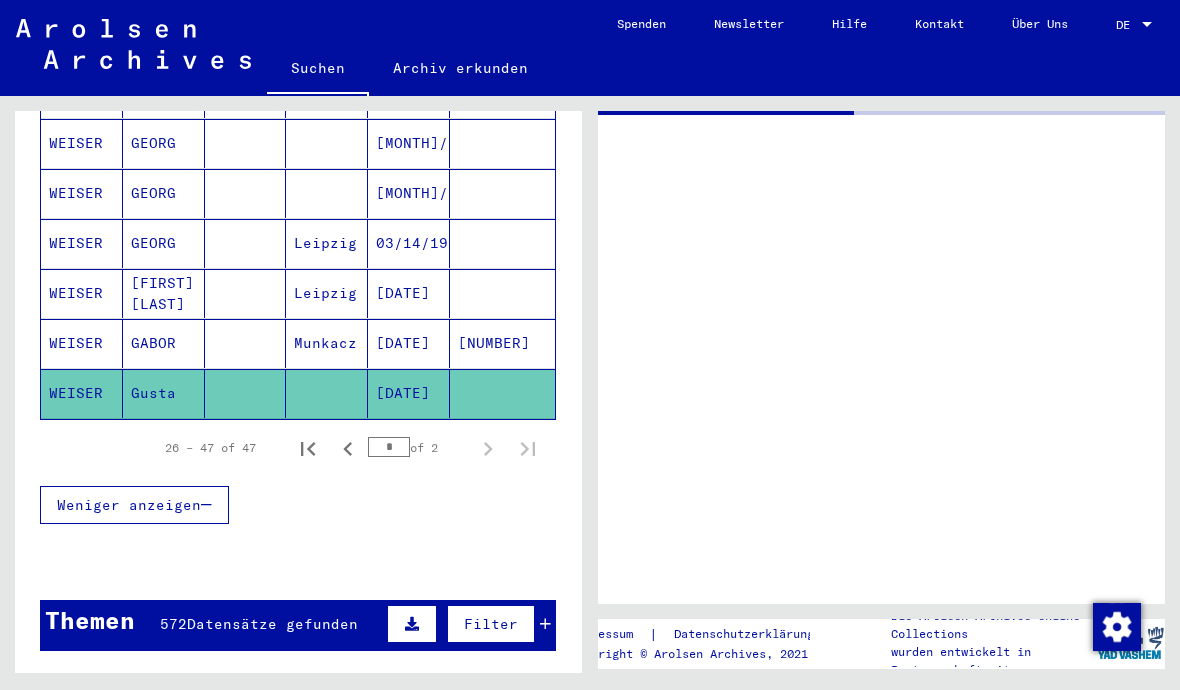scroll, scrollTop: 0, scrollLeft: 0, axis: both 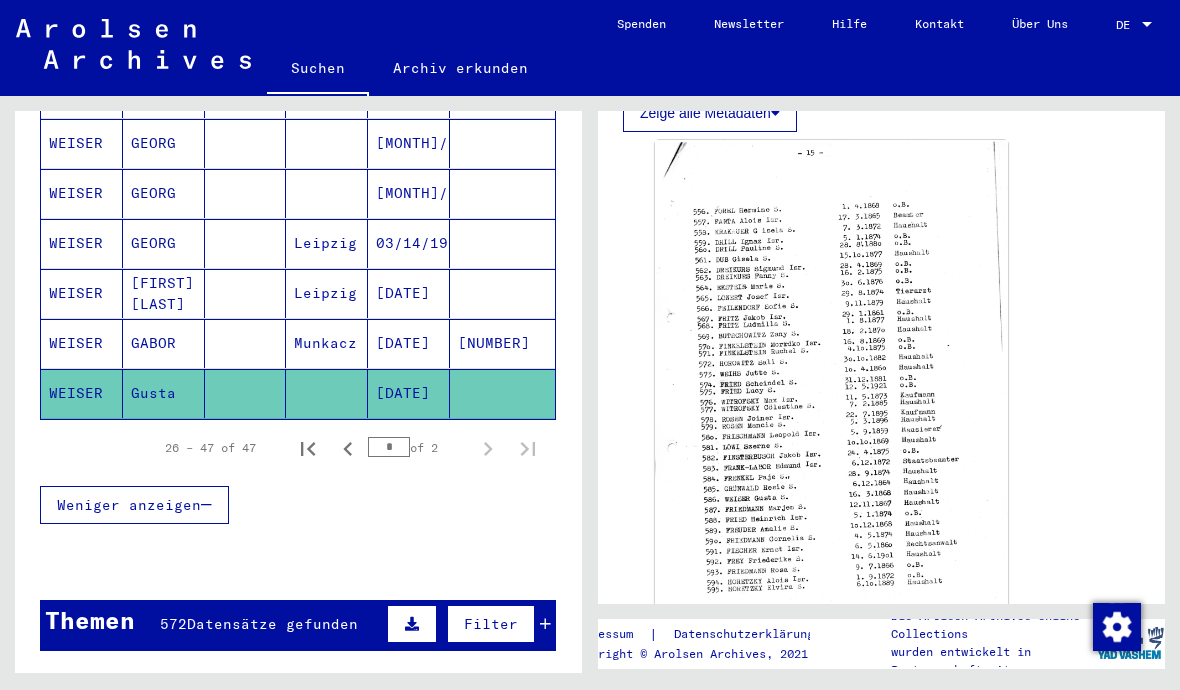 click 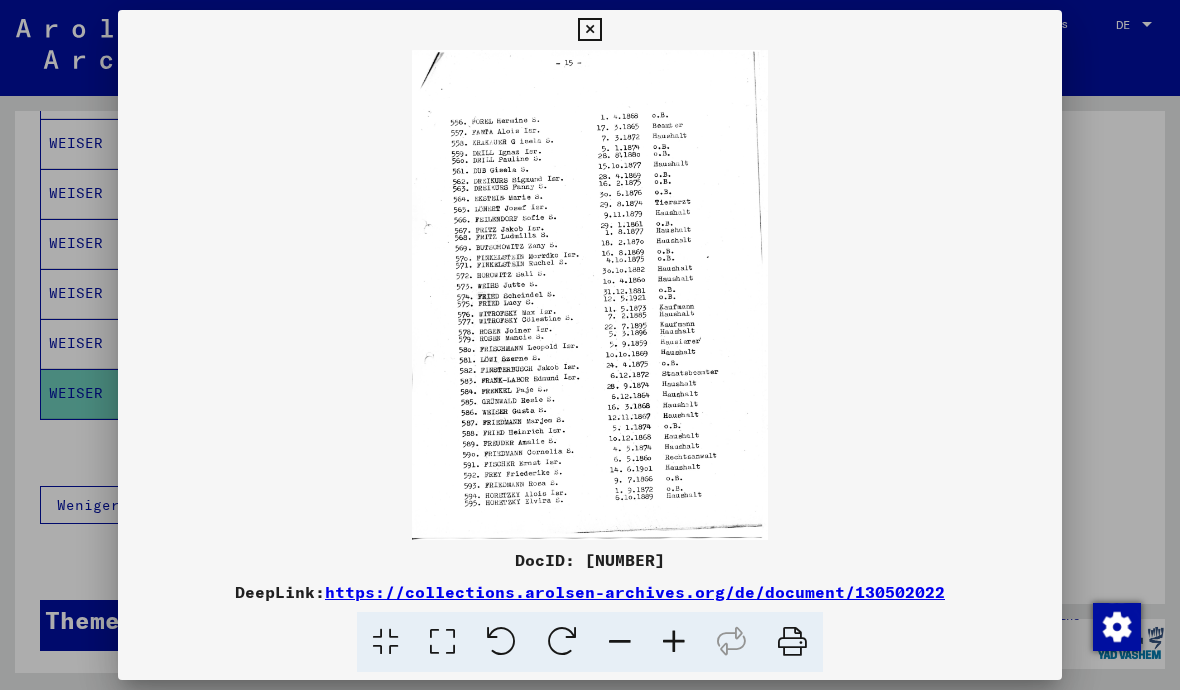 click at bounding box center [589, 30] 